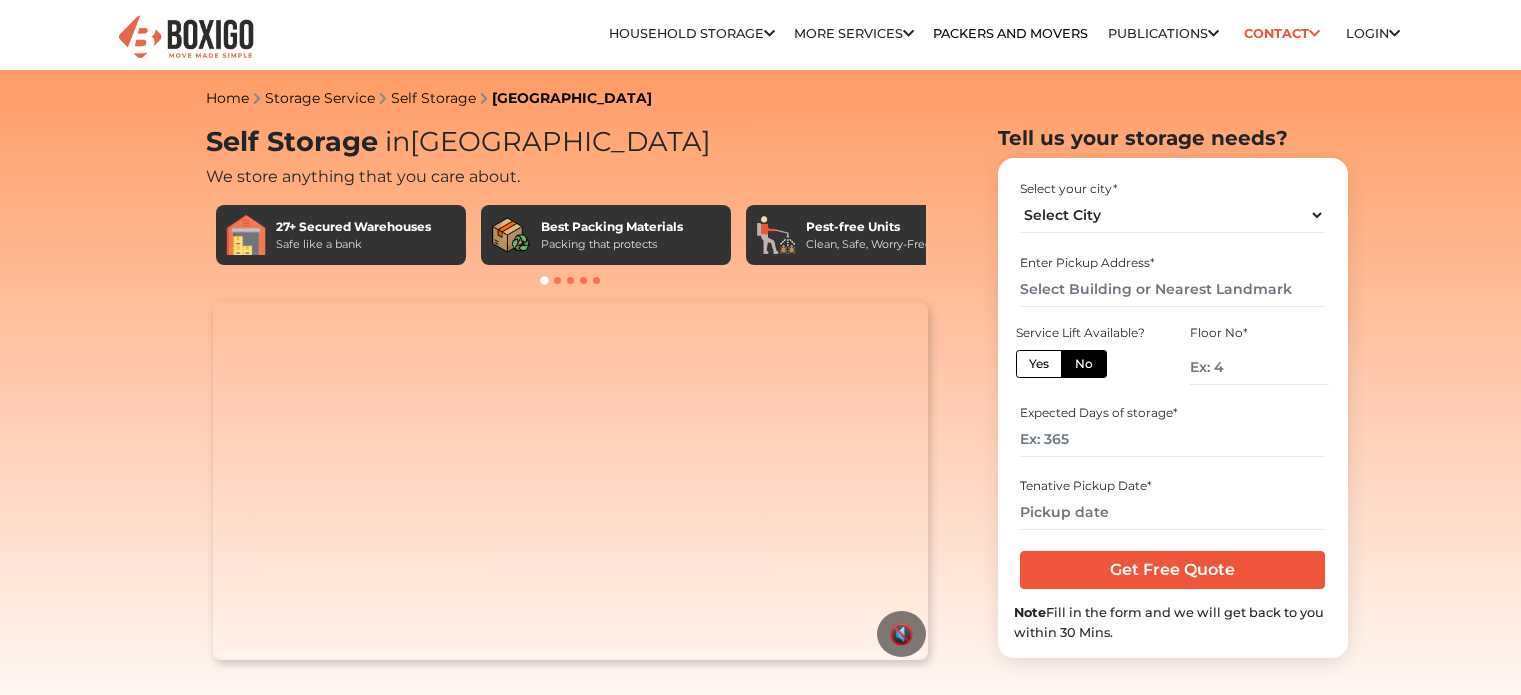 scroll, scrollTop: 0, scrollLeft: 0, axis: both 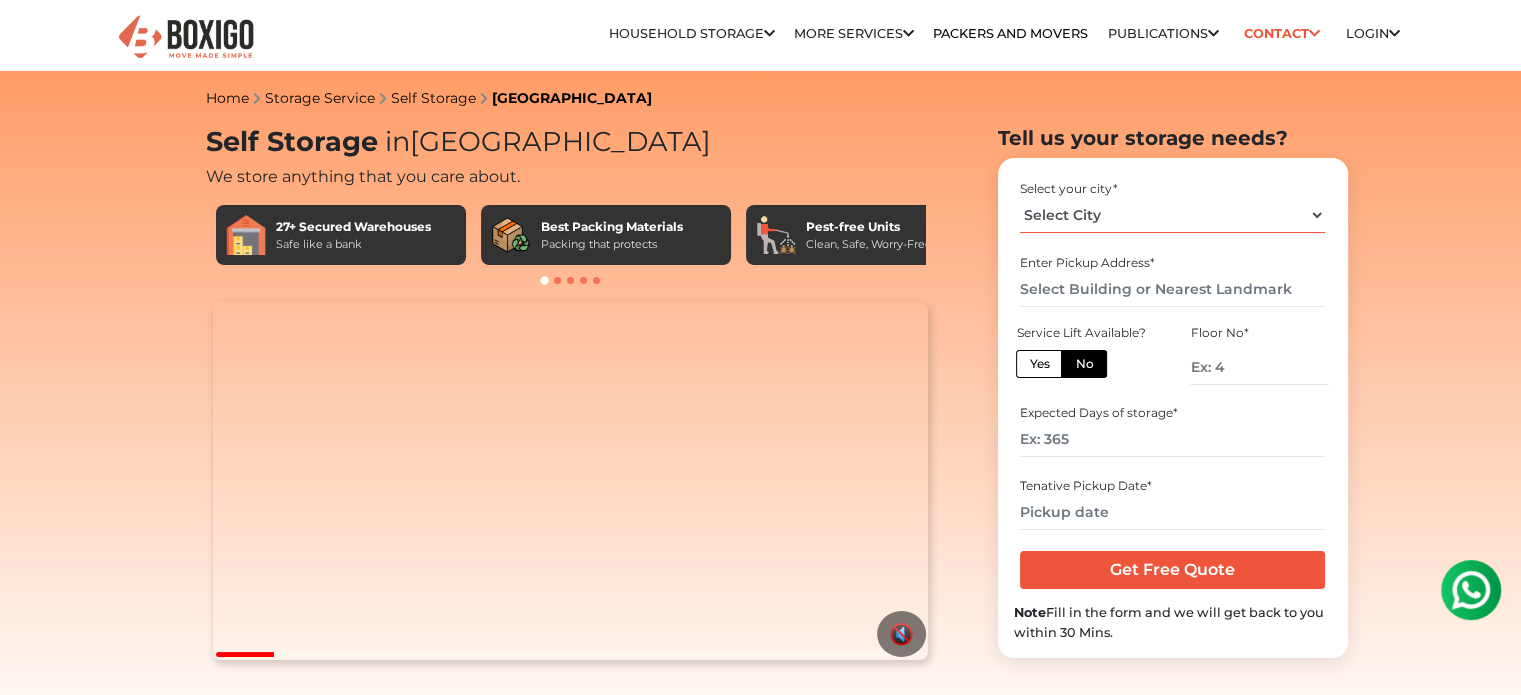 click on "Select City
Bangalore
Bengaluru
Bhopal
Bhubaneswar
Chennai
Coimbatore
Cuttack
Delhi Gulbarga Gurugram Guwahati Kochi" at bounding box center [1172, 215] 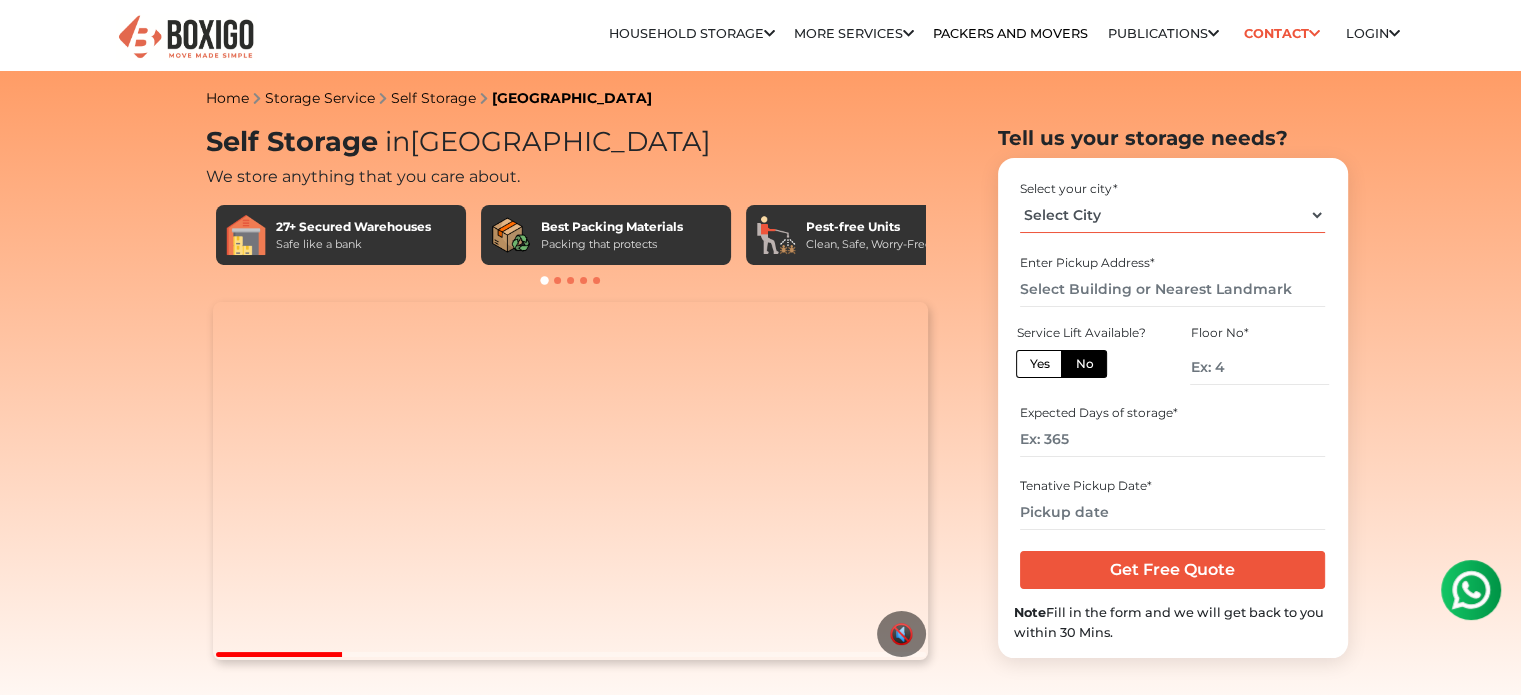 select on "[GEOGRAPHIC_DATA]" 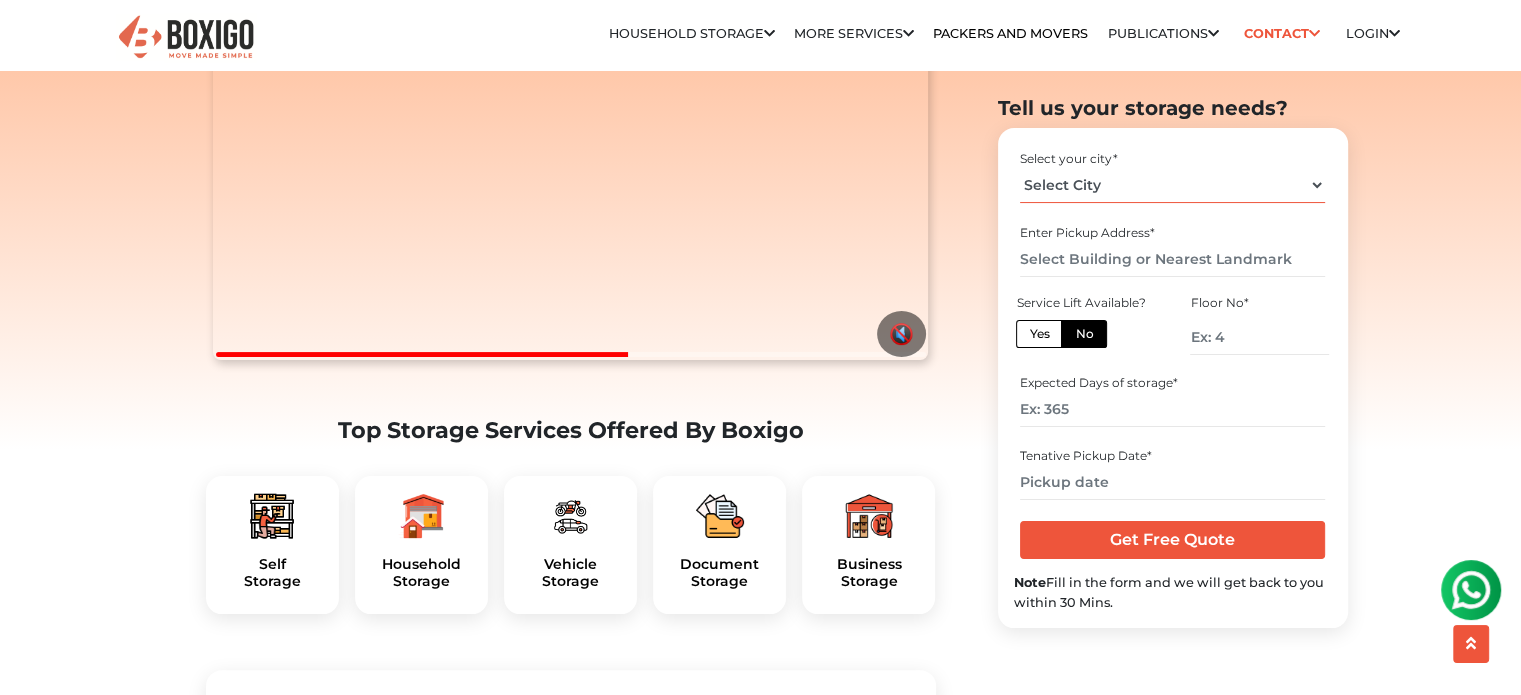 scroll, scrollTop: 200, scrollLeft: 0, axis: vertical 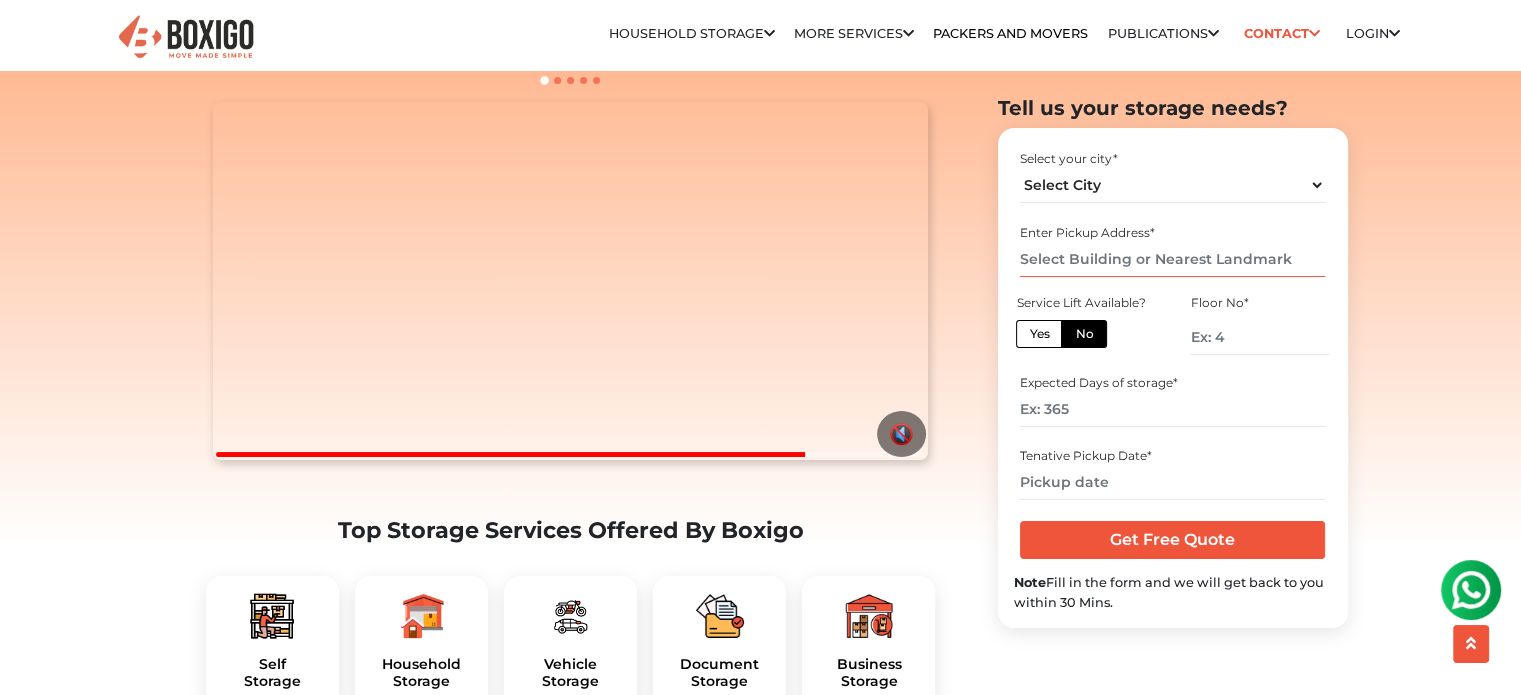 click at bounding box center (1172, 259) 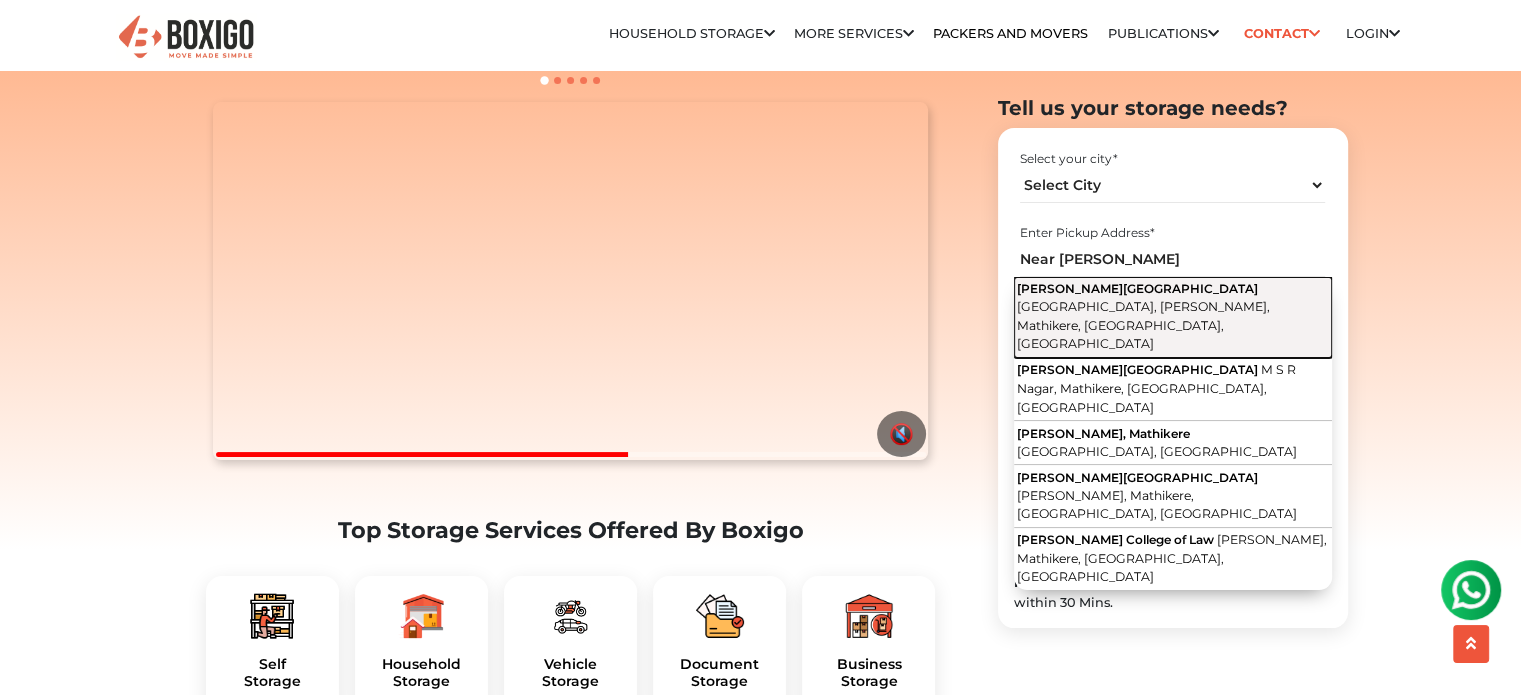 click on "M S RAMAIAH MEDICAL COLLEGE HOSPITAL" at bounding box center (1137, 288) 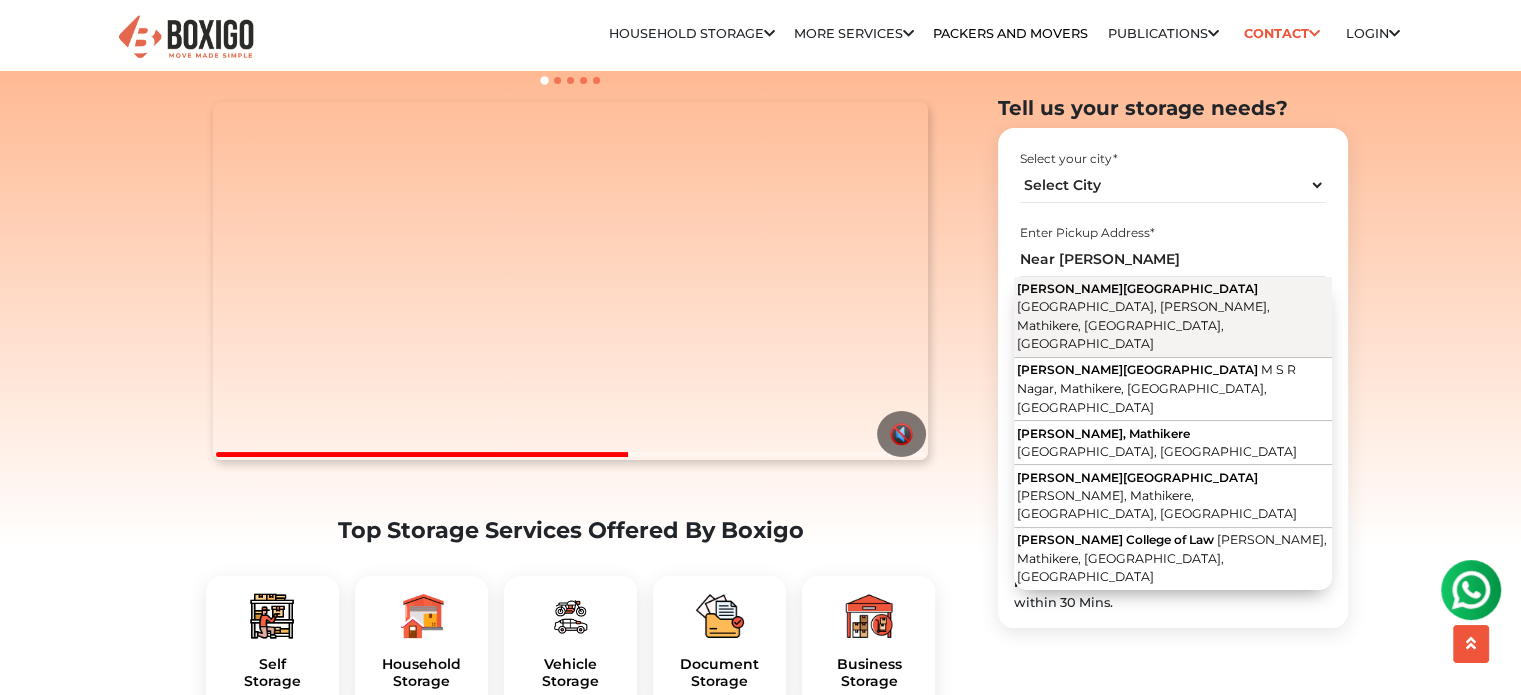type on "M S RAMAIAH MEDICAL COLLEGE HOSPITAL, MSR College Road, M S Ramaiah Nagar, Mathikere, Bengaluru, Karnataka" 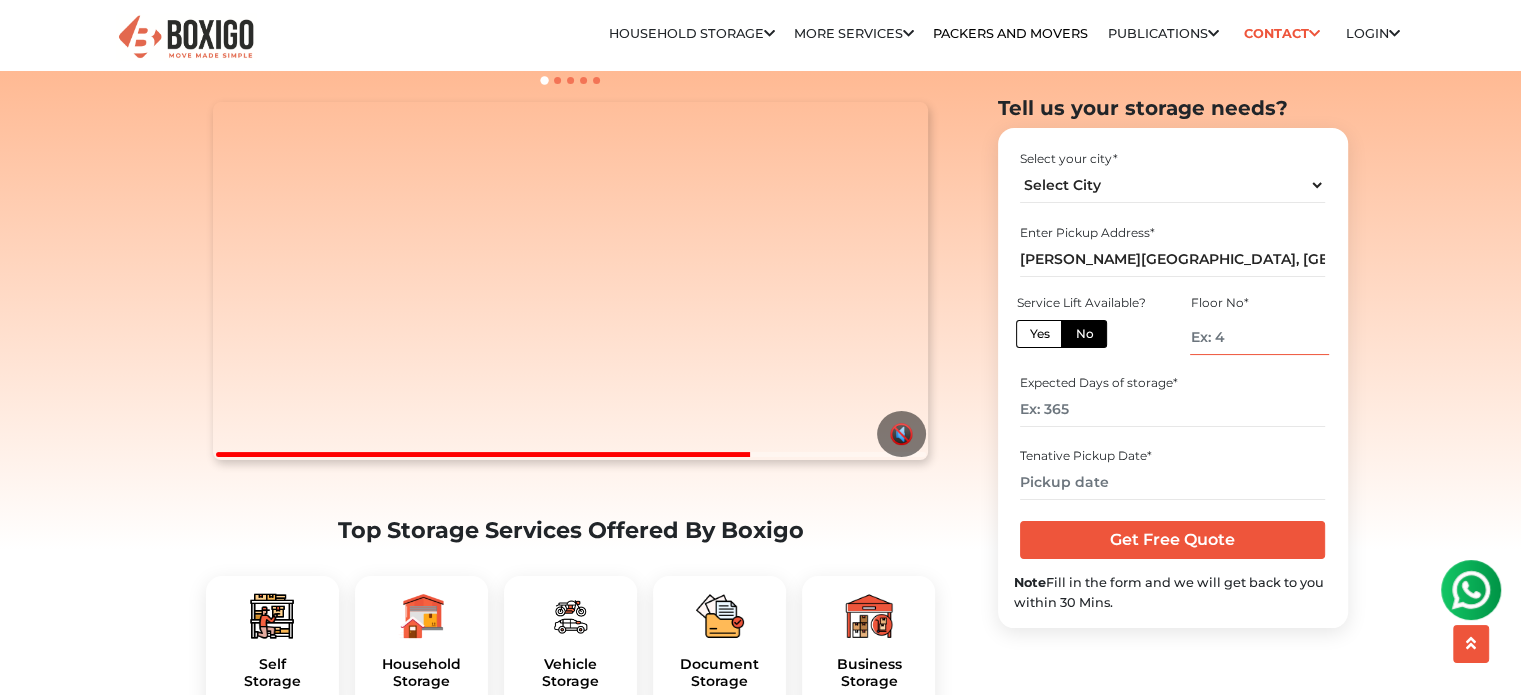 click at bounding box center [1259, 337] 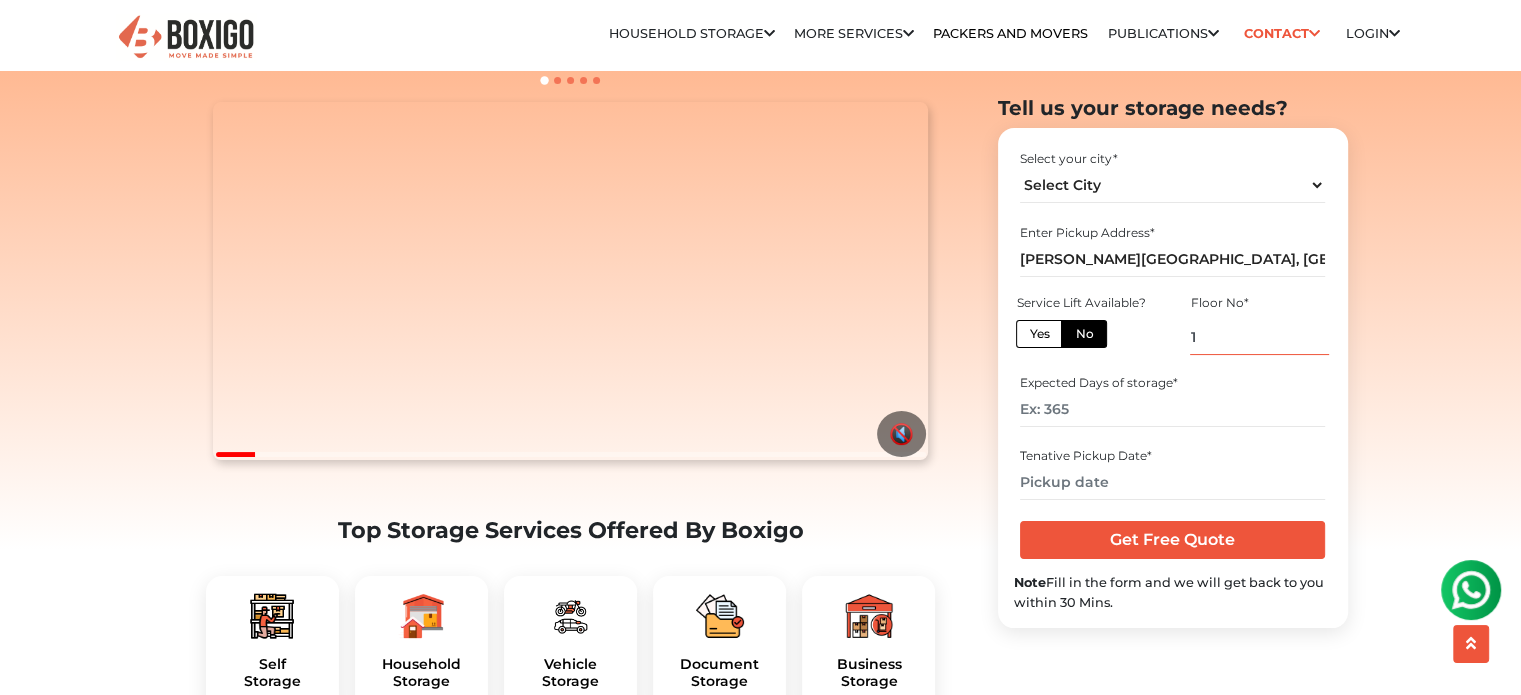 type on "1" 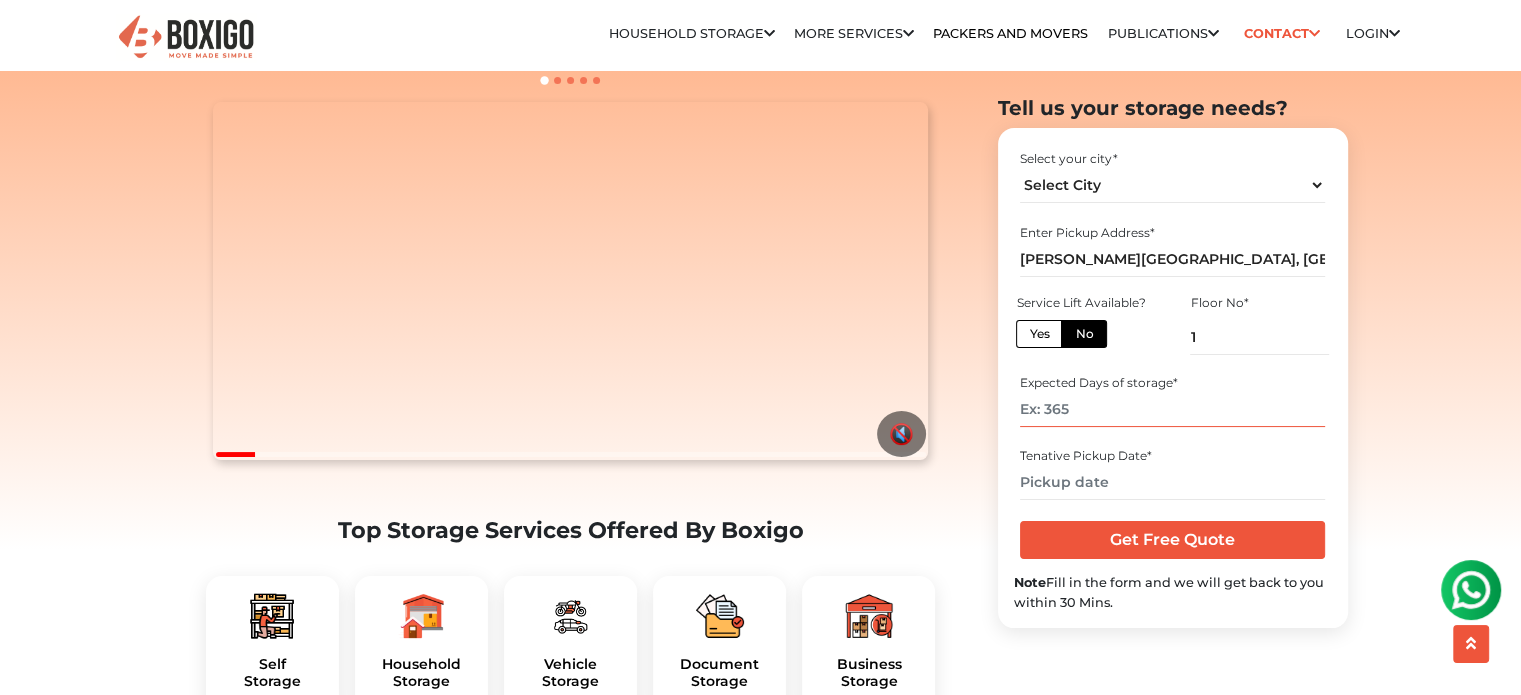 click at bounding box center [1172, 409] 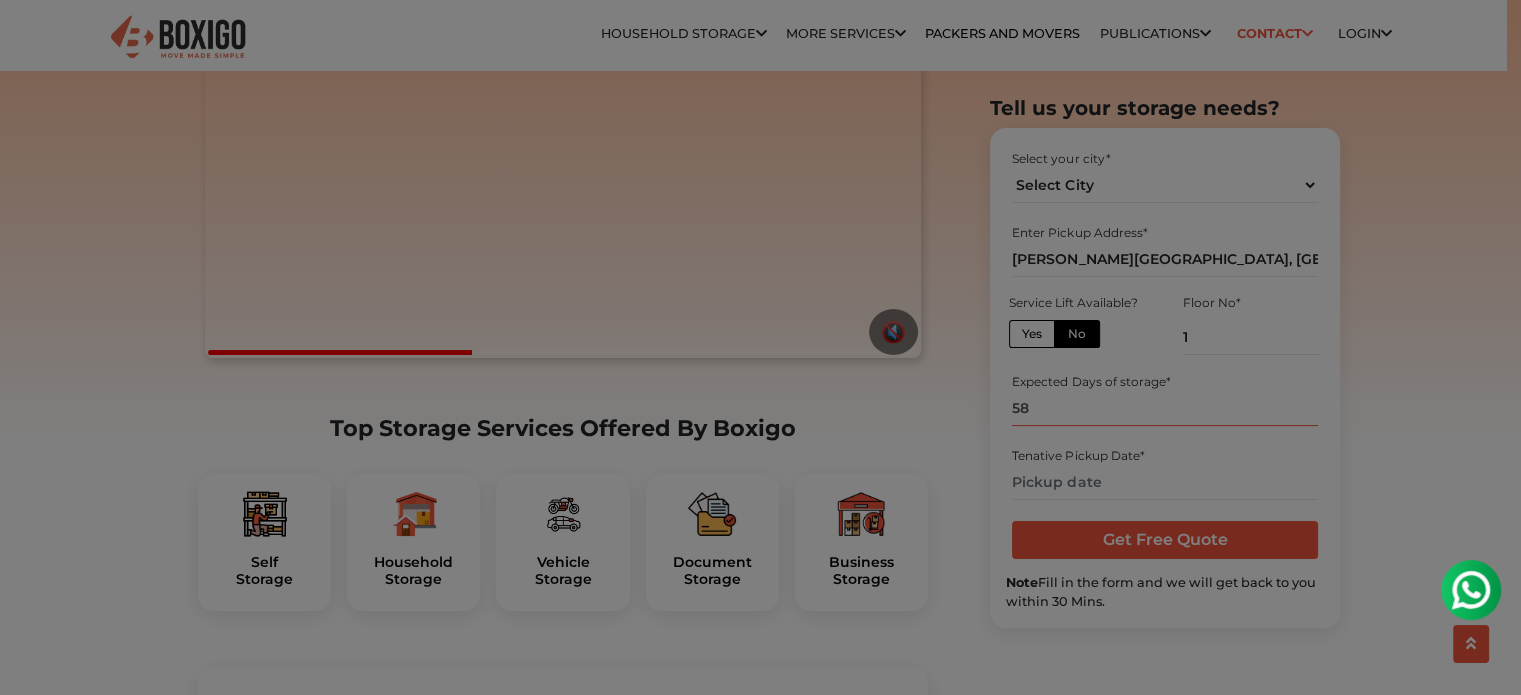scroll, scrollTop: 400, scrollLeft: 0, axis: vertical 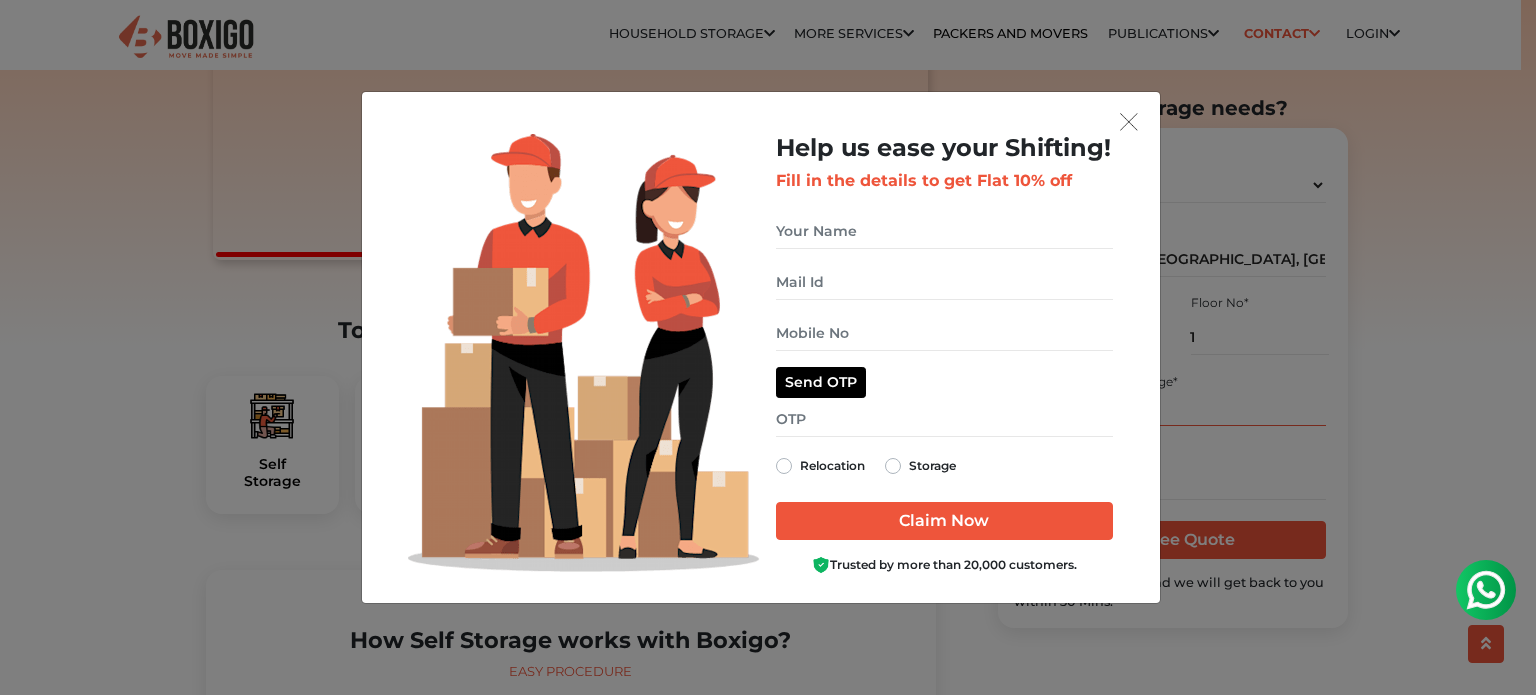 type on "58" 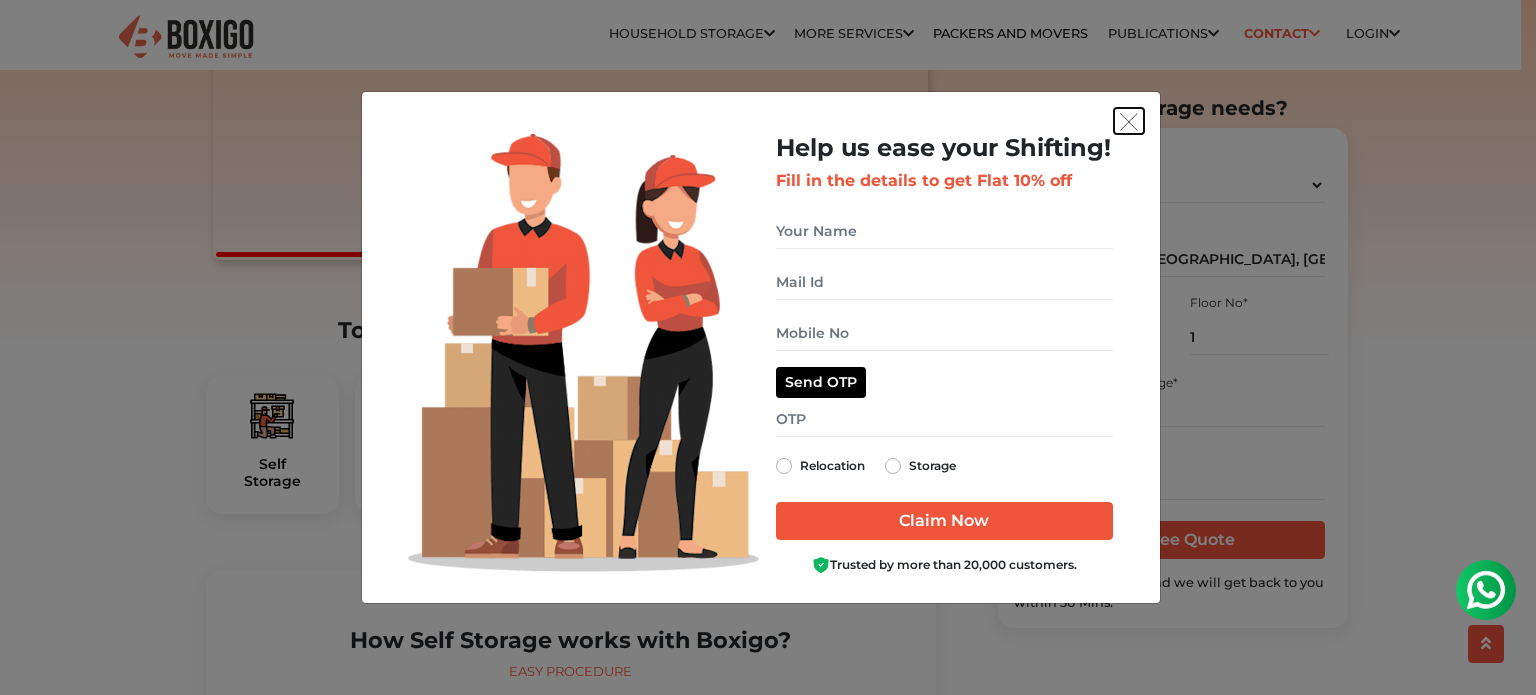 click at bounding box center (1129, 122) 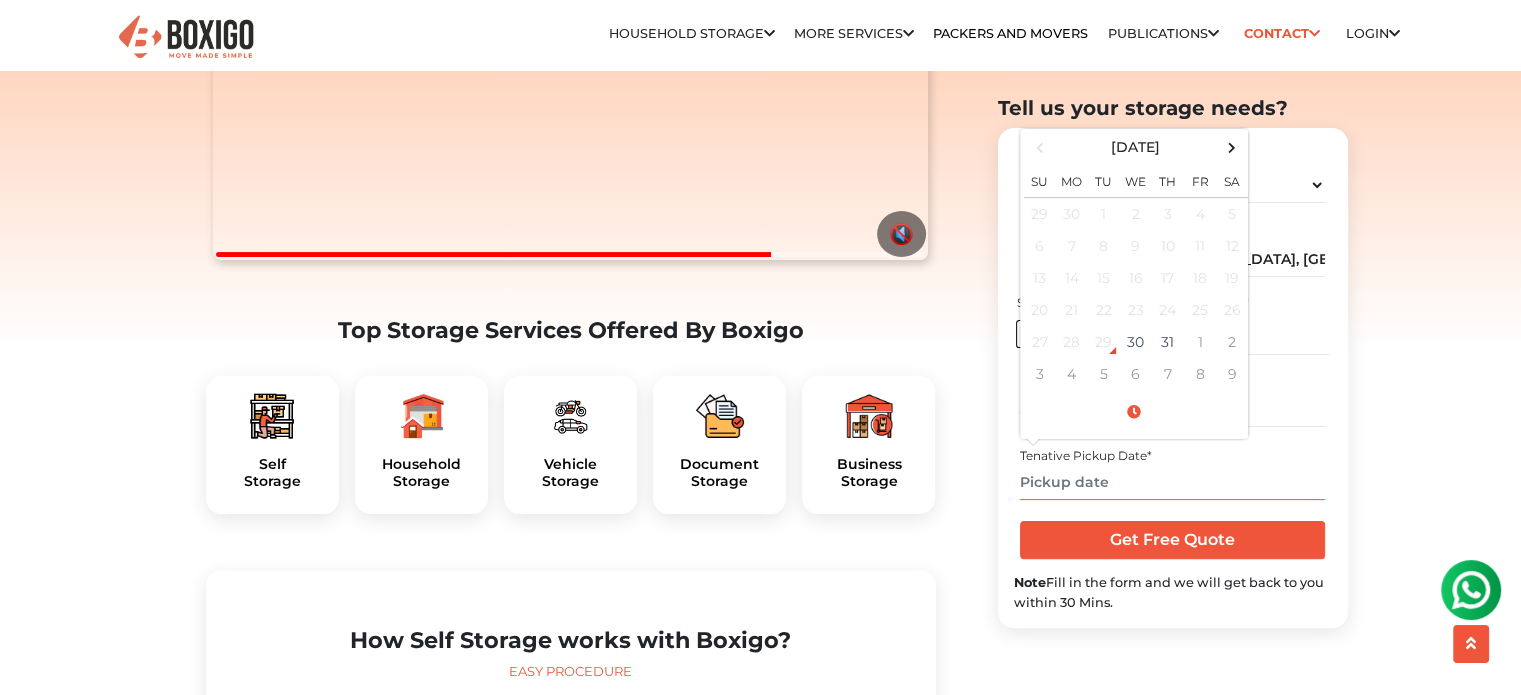 click at bounding box center (1172, 482) 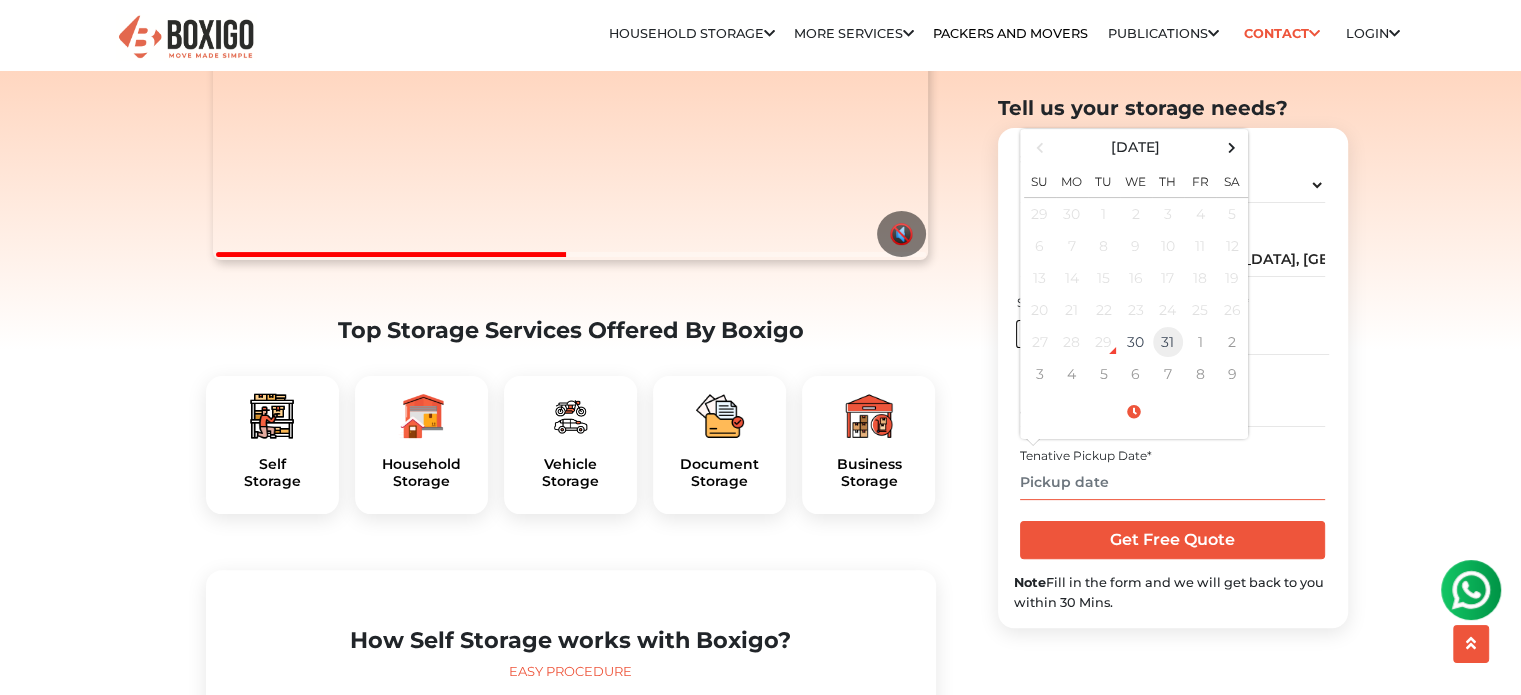 click on "31" at bounding box center [1168, 342] 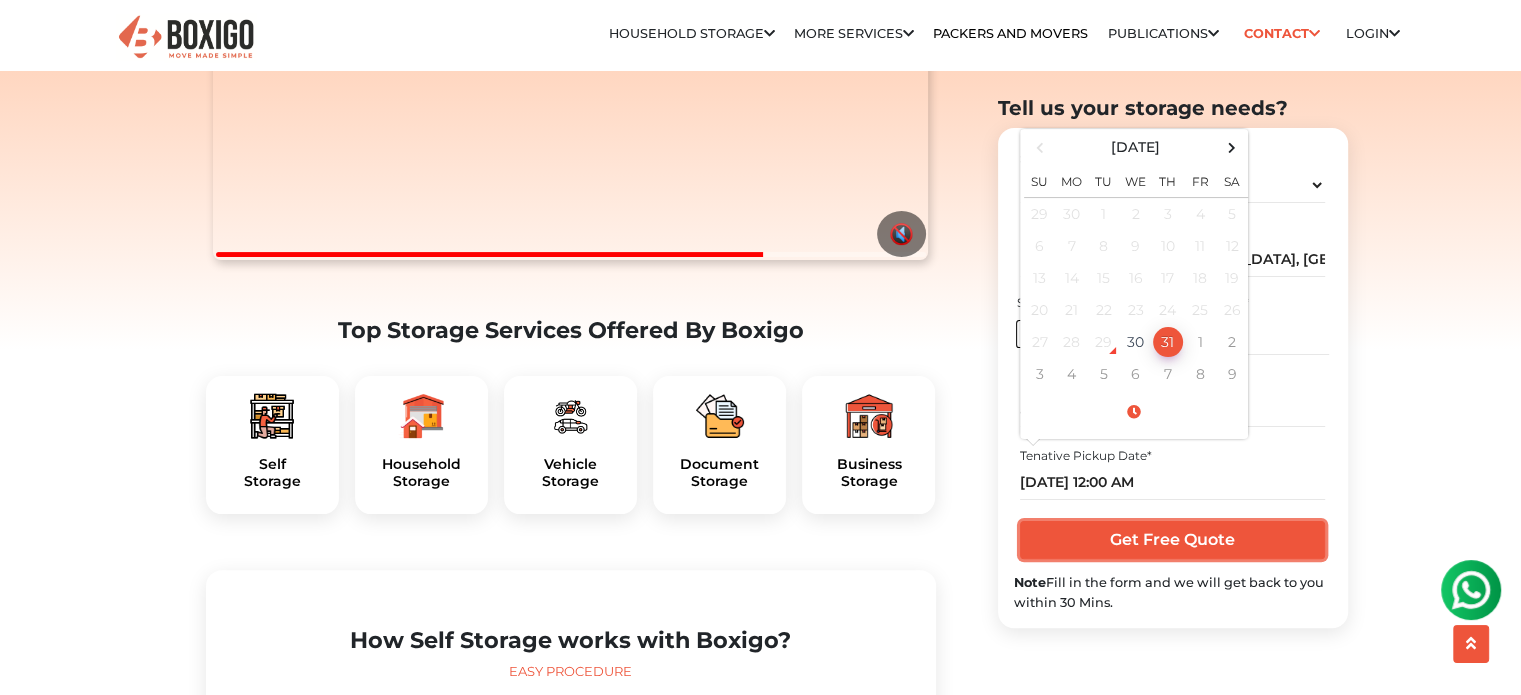 click on "Get Free Quote" at bounding box center [1172, 540] 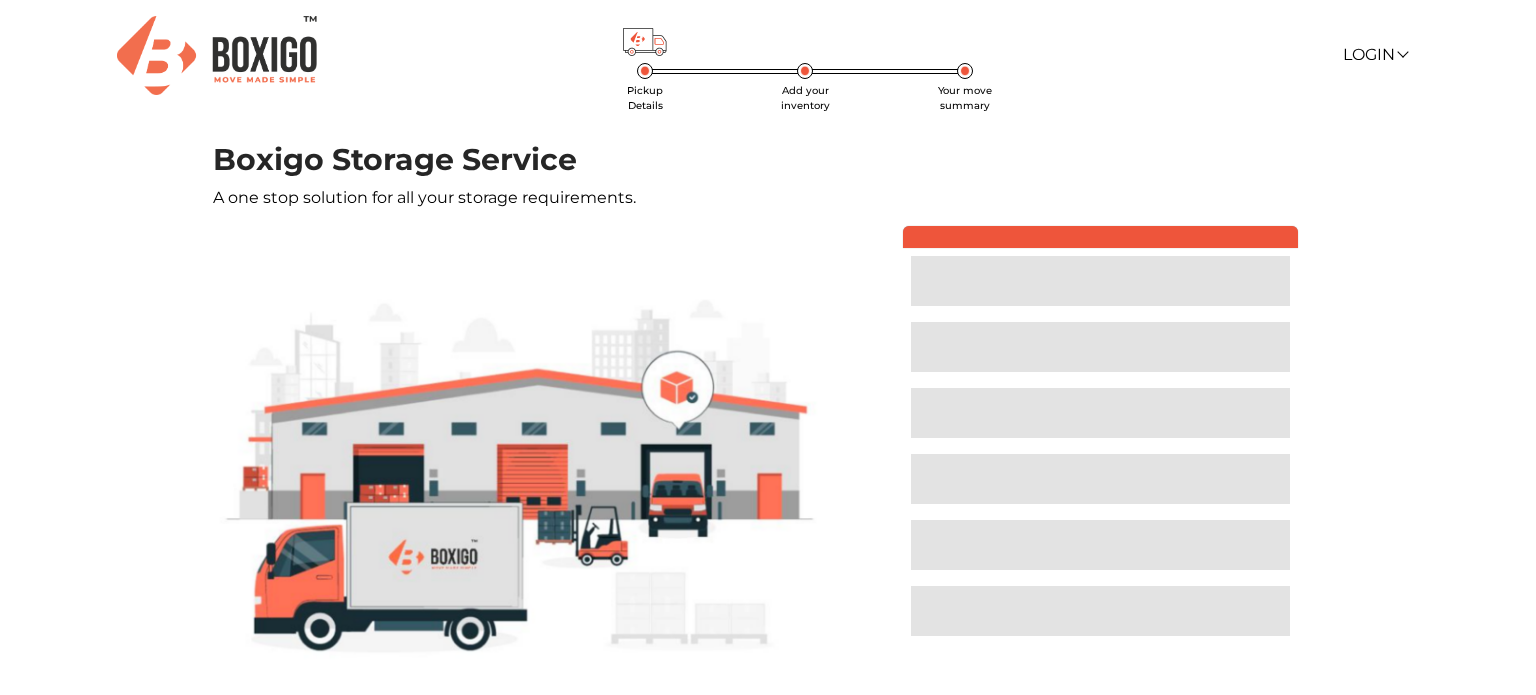 scroll, scrollTop: 0, scrollLeft: 0, axis: both 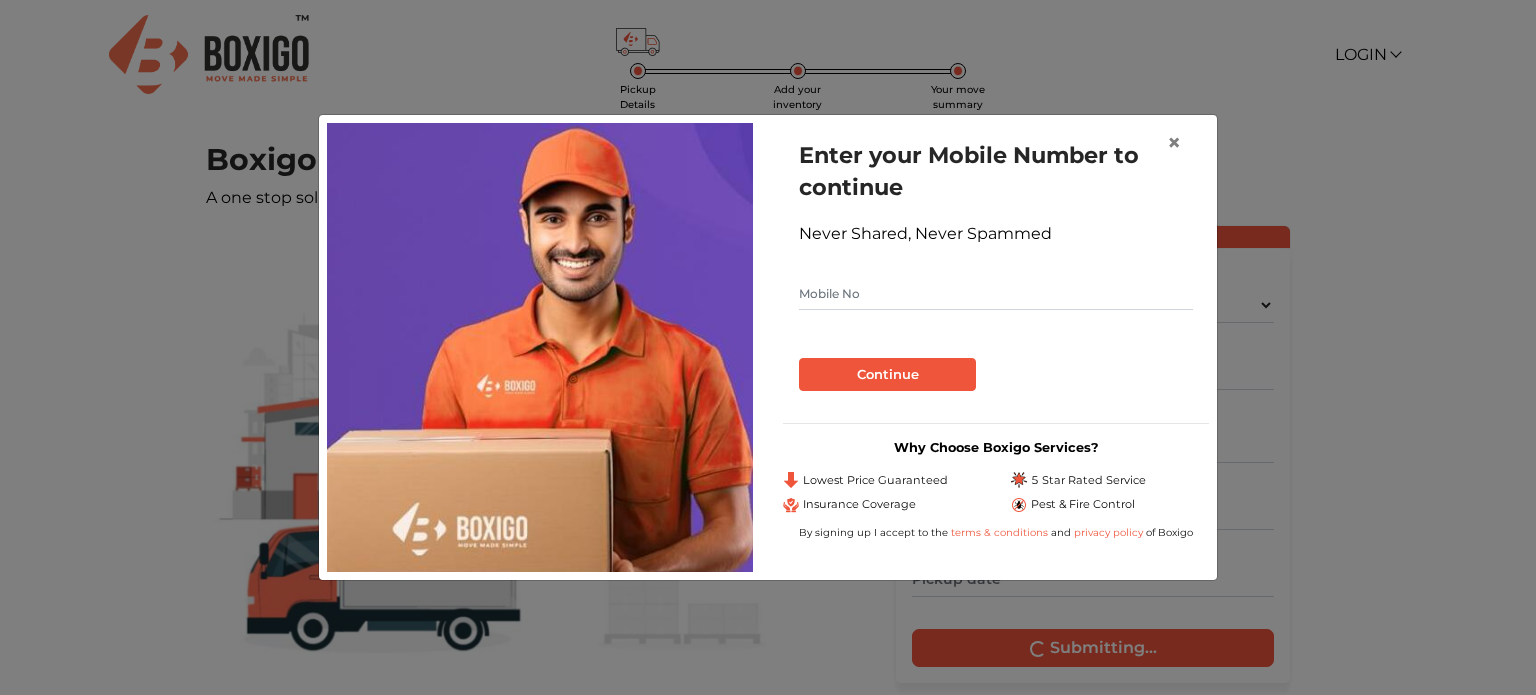 click at bounding box center (996, 294) 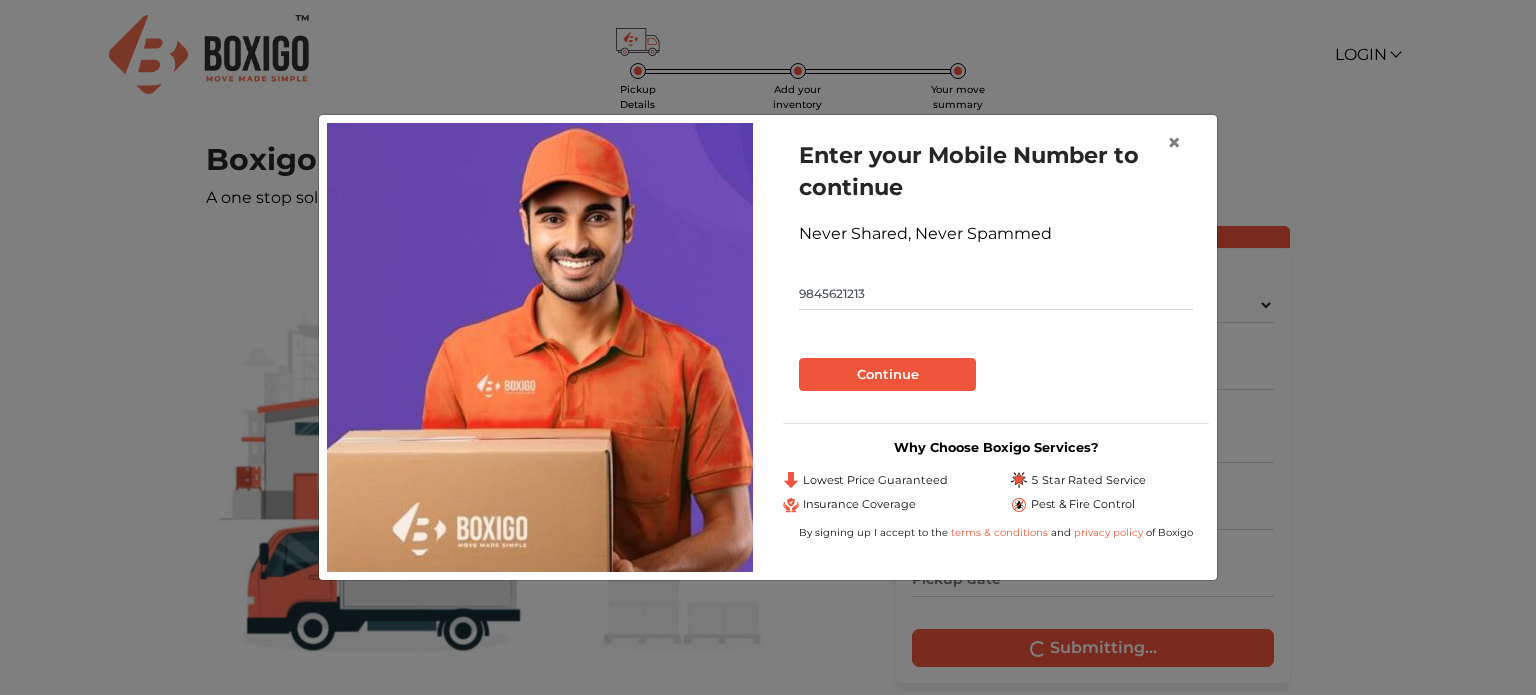 type on "9845621213" 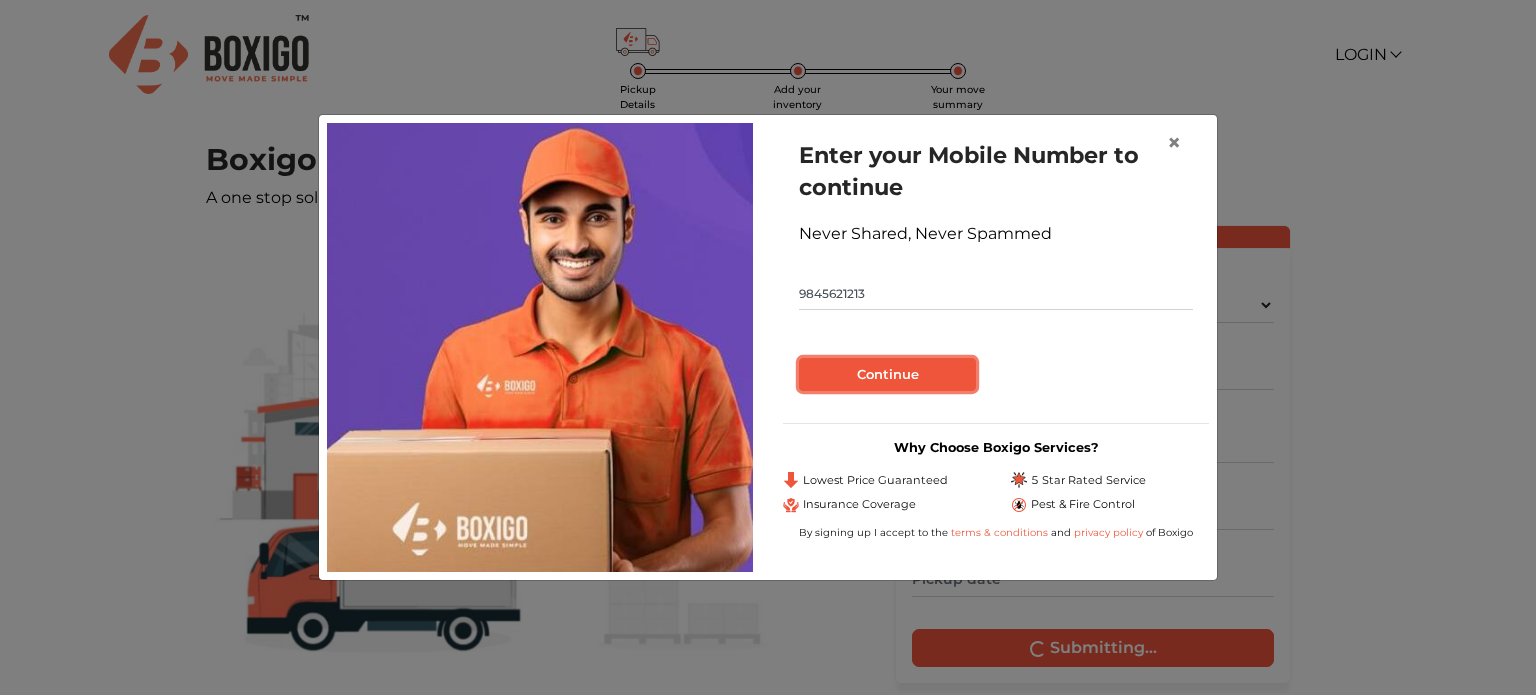 click on "Continue" at bounding box center [887, 375] 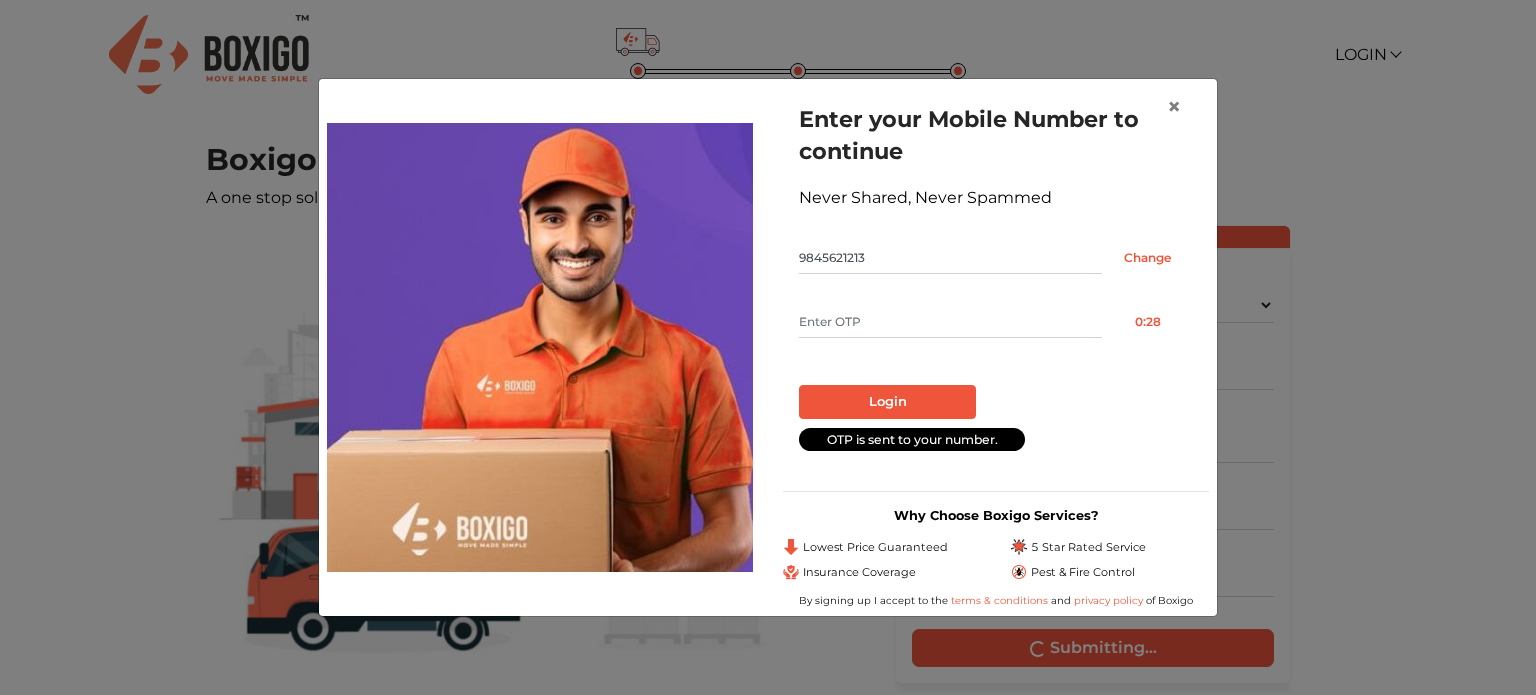 click at bounding box center (950, 322) 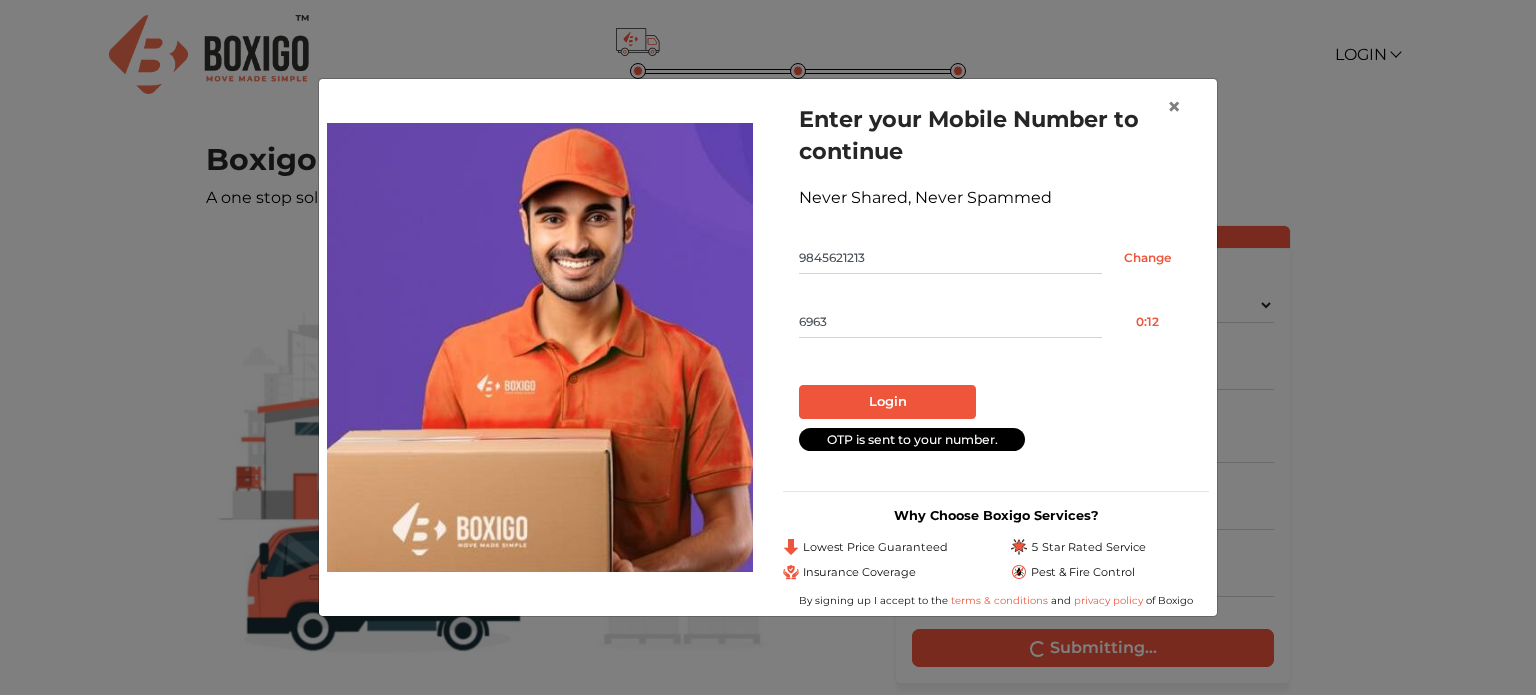 type on "6963" 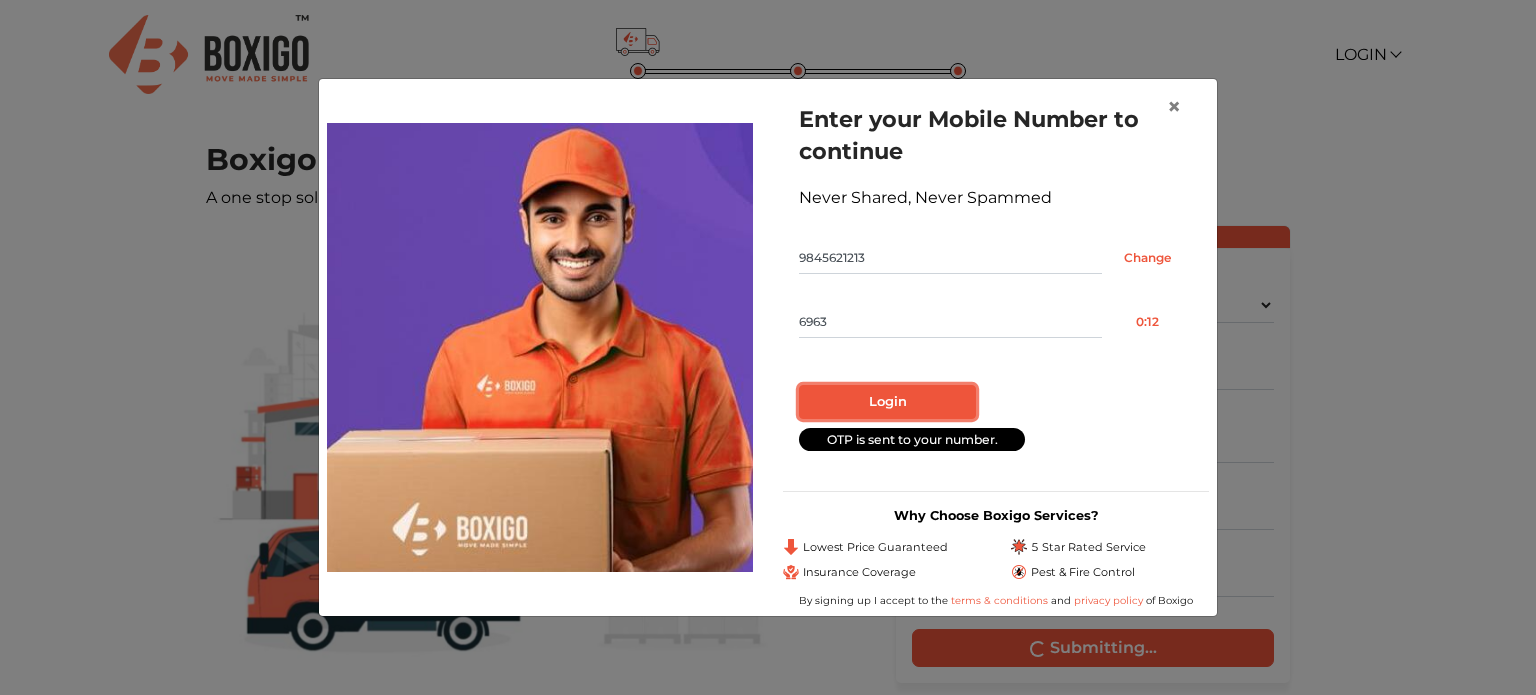 click on "Login" at bounding box center [887, 402] 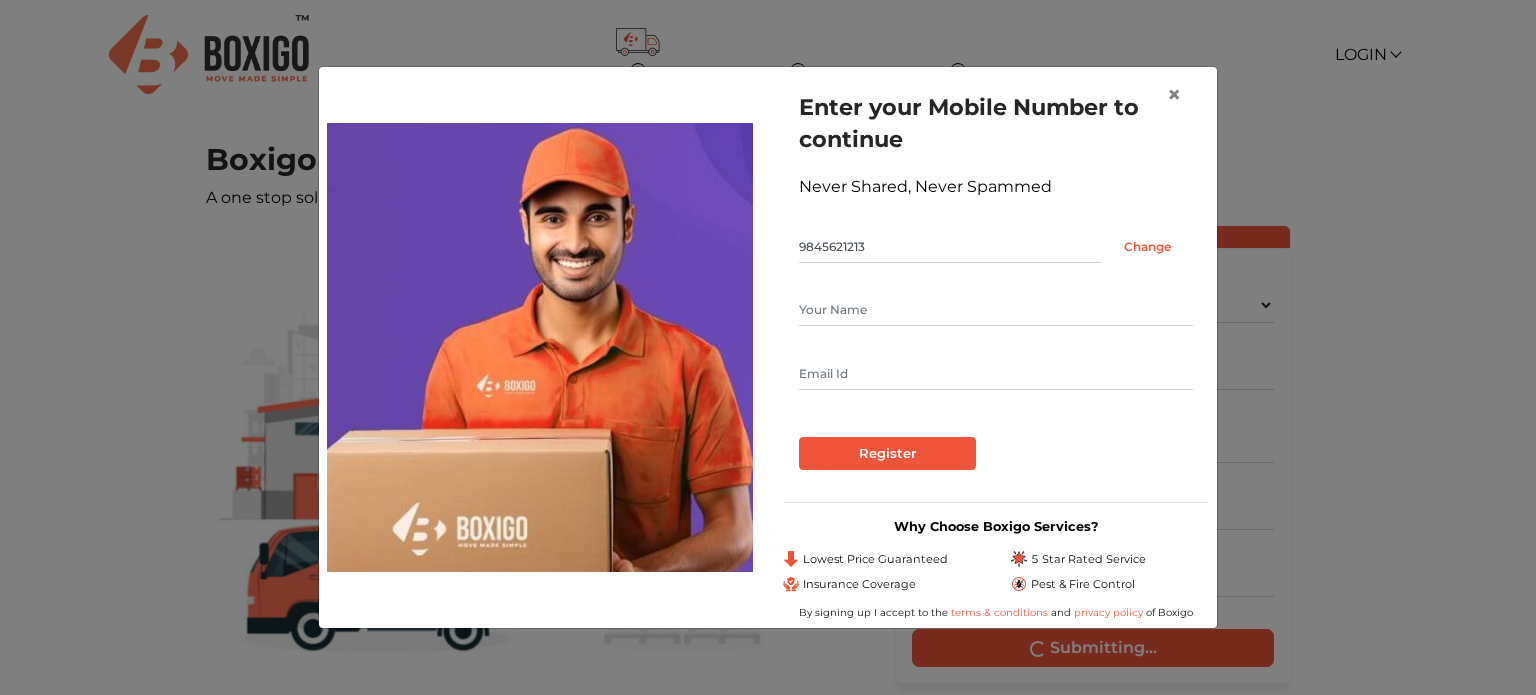 click at bounding box center [996, 310] 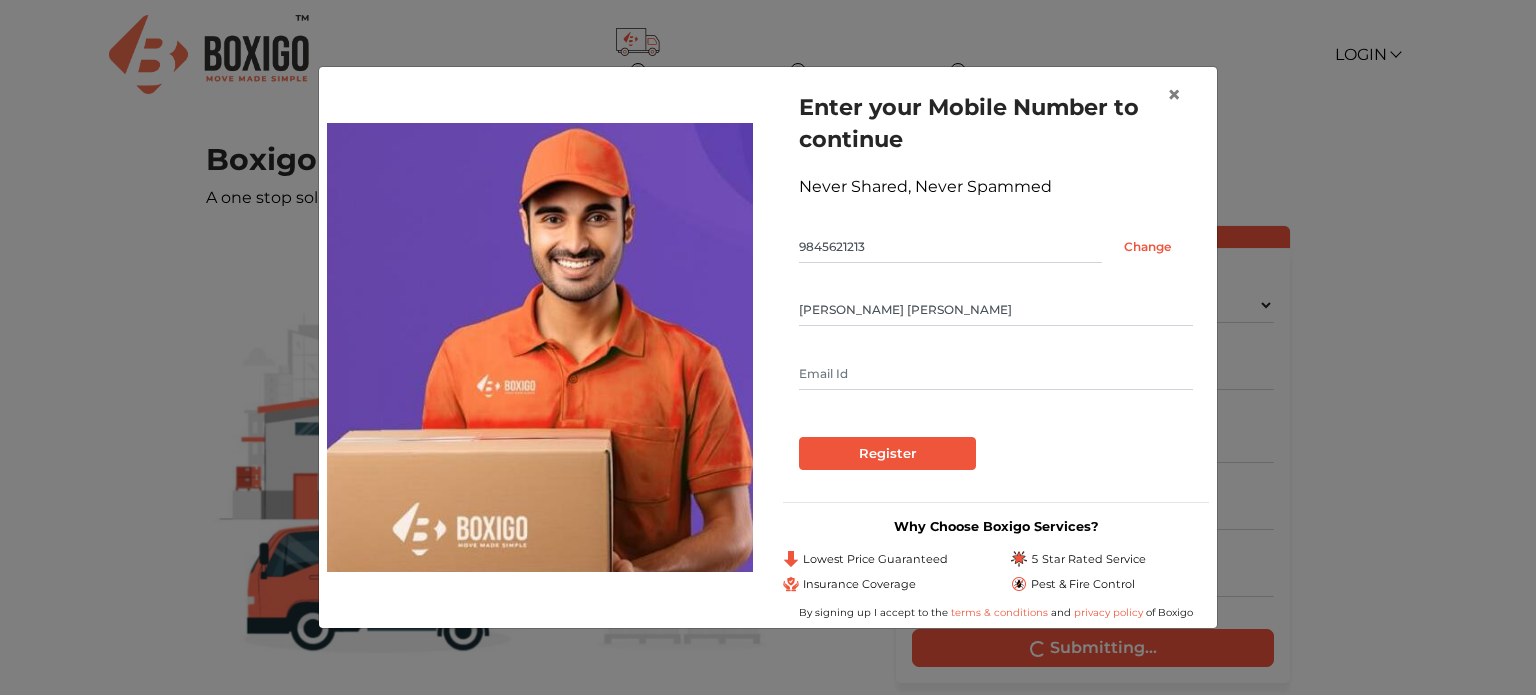 type on "mathewanandpaul@gmail.com" 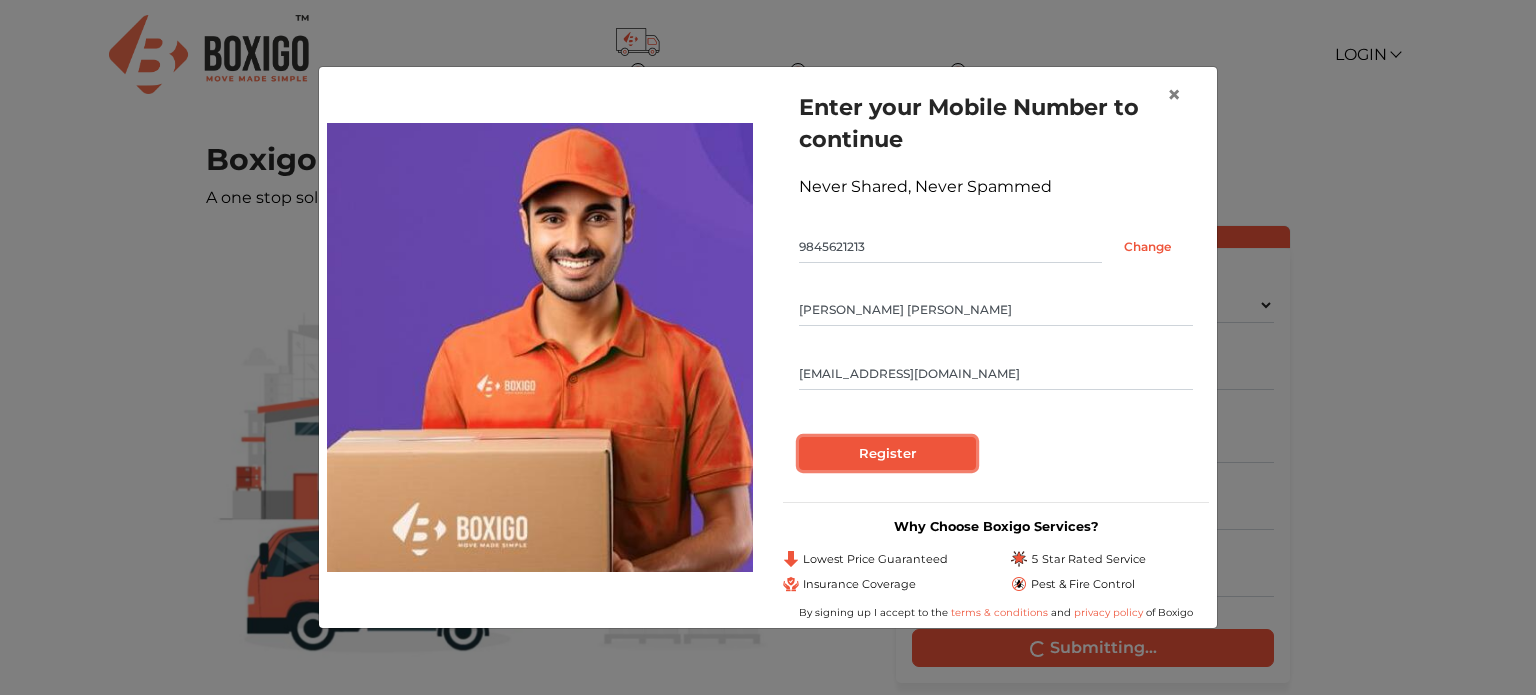 click on "Register" at bounding box center (887, 454) 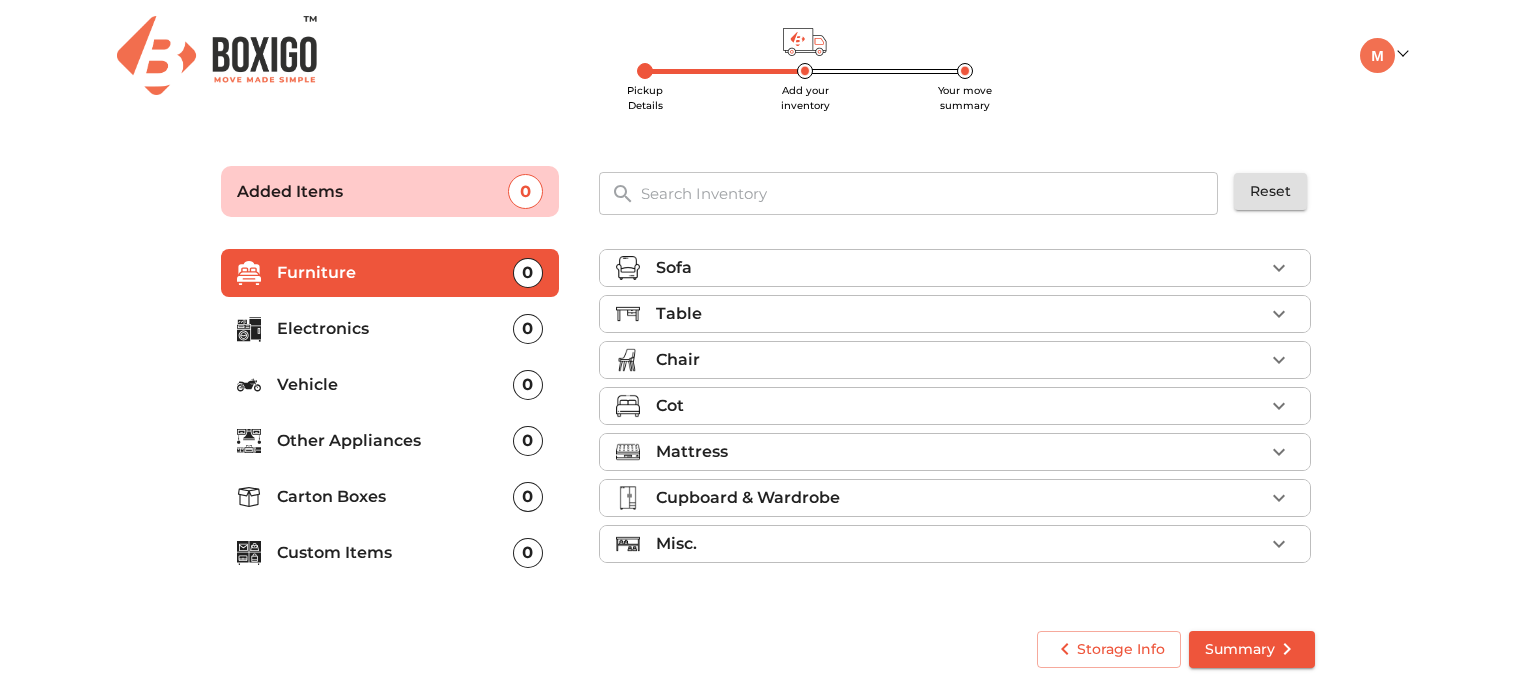 click 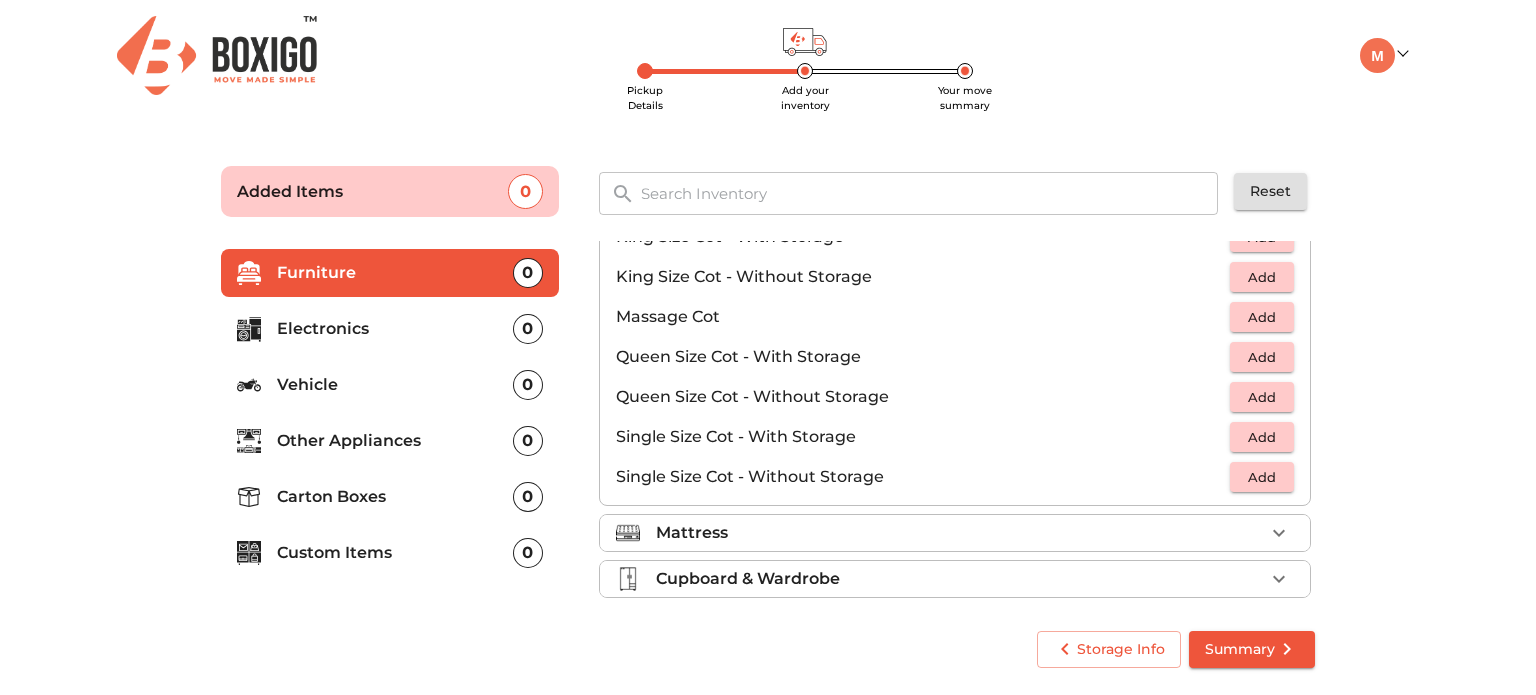 scroll, scrollTop: 632, scrollLeft: 0, axis: vertical 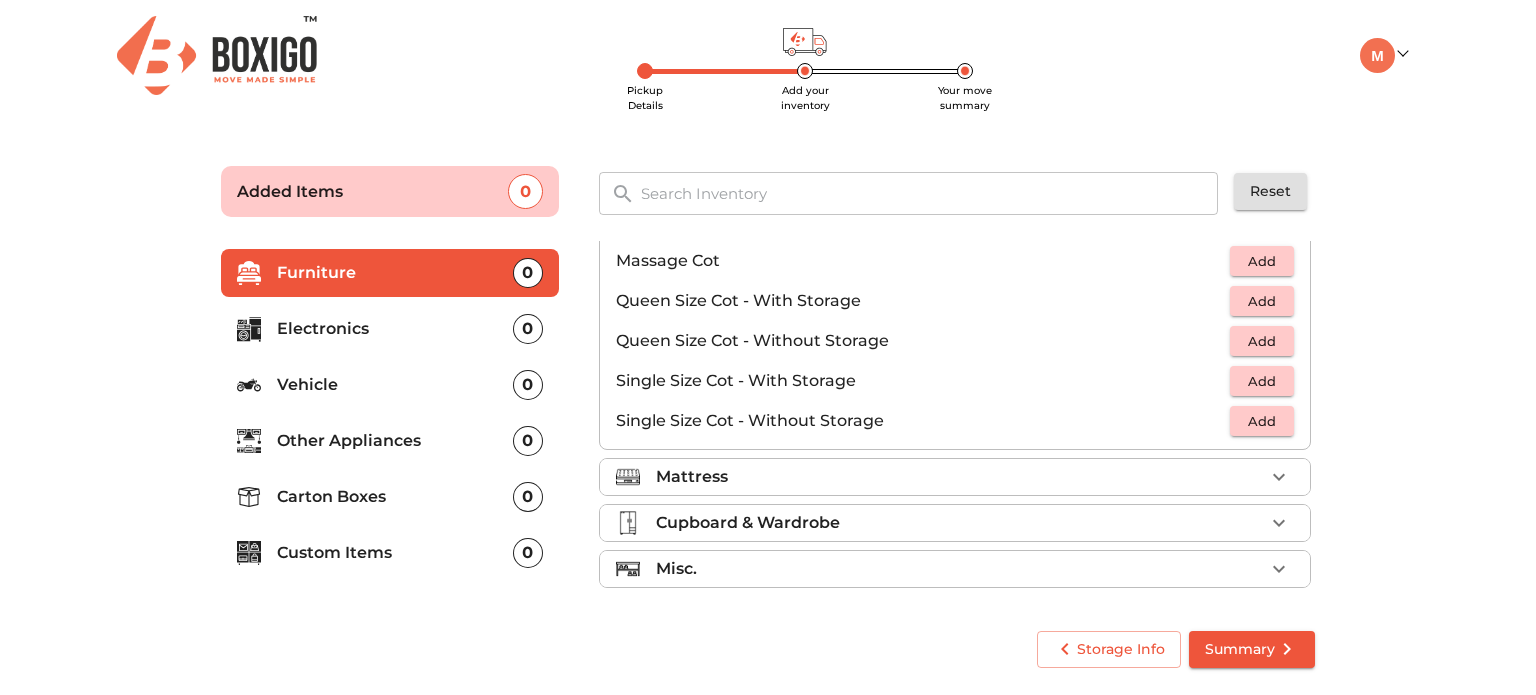 click on "Add" at bounding box center (1262, 421) 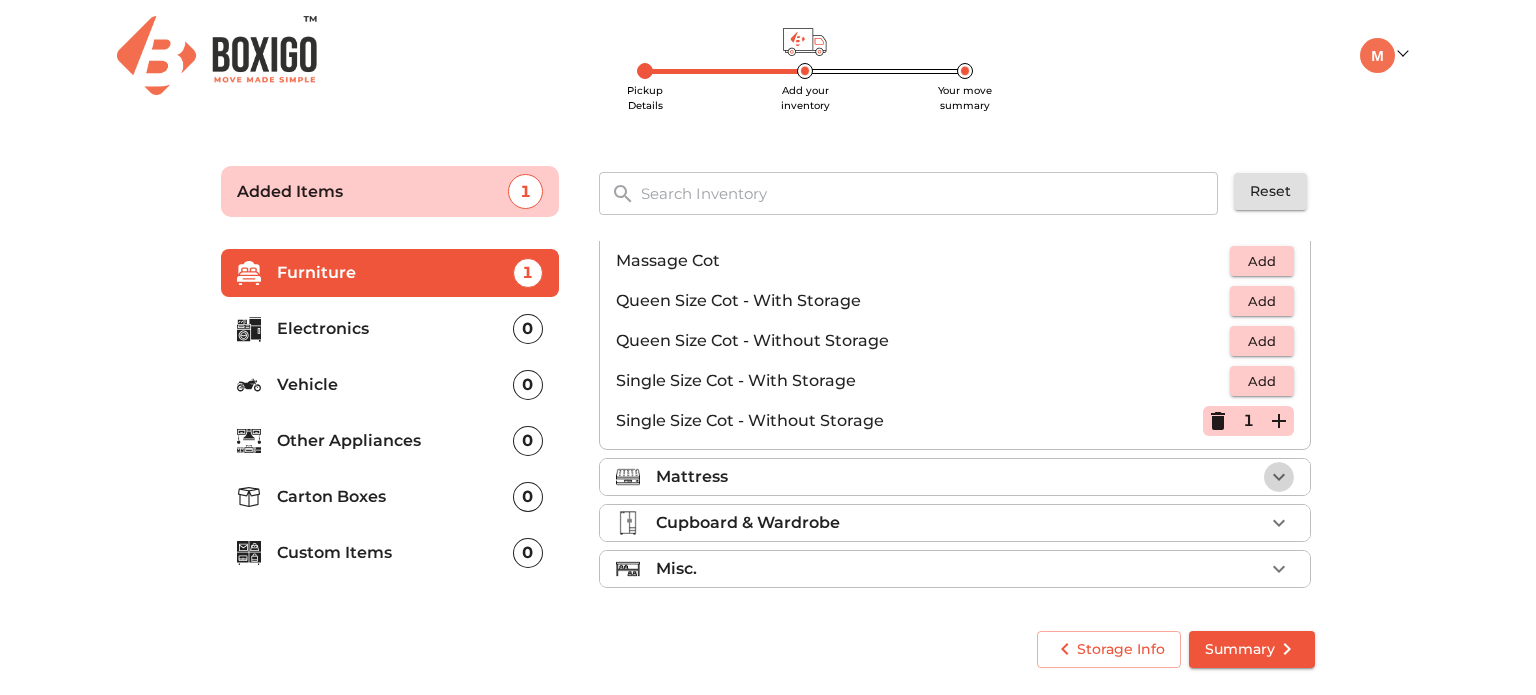 click 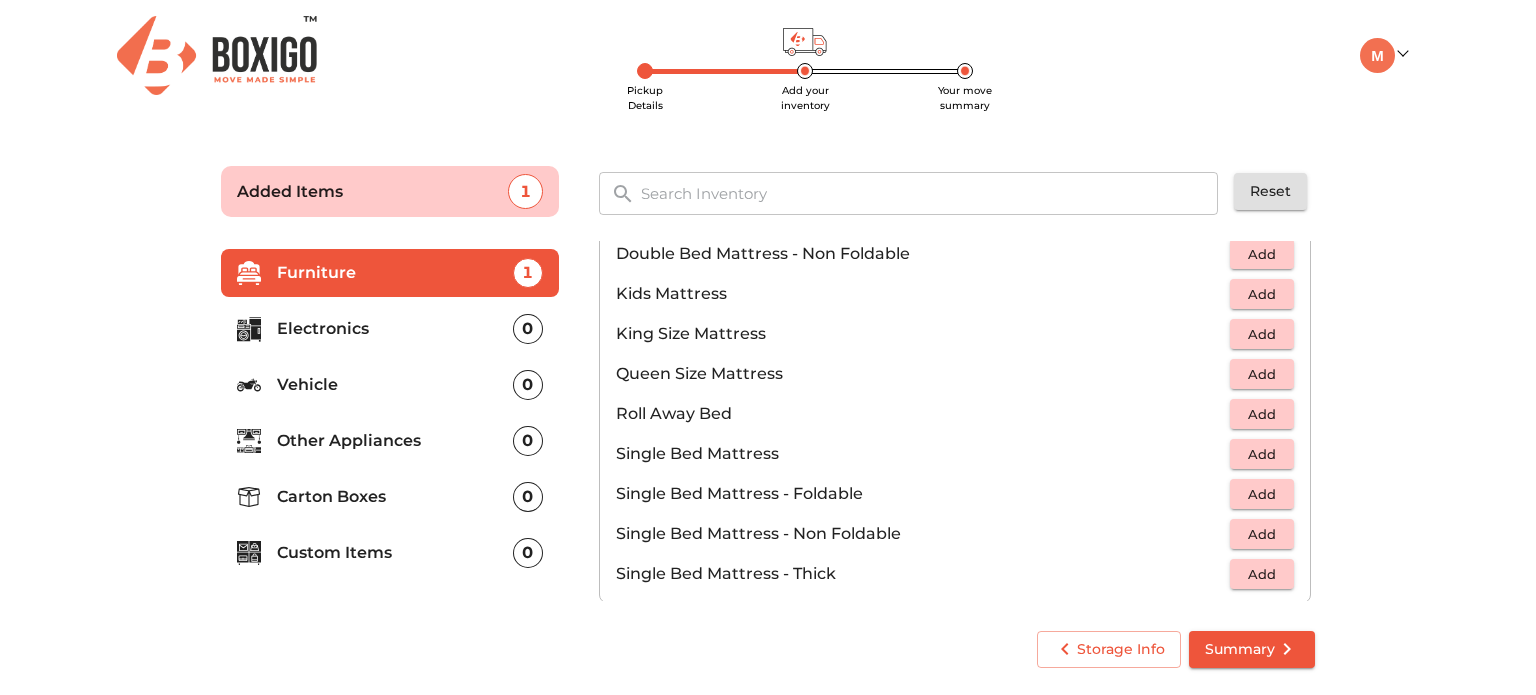 scroll, scrollTop: 225, scrollLeft: 0, axis: vertical 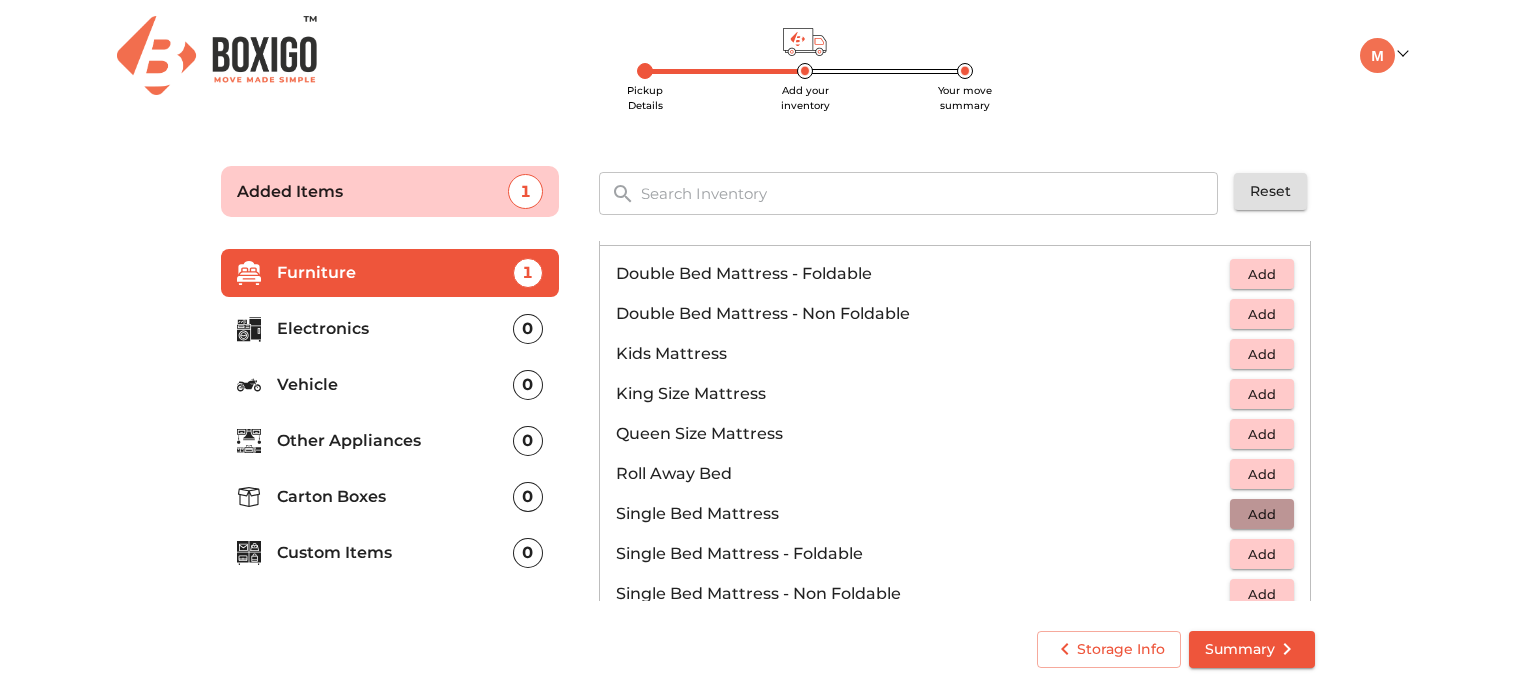 click on "Add" at bounding box center (1262, 514) 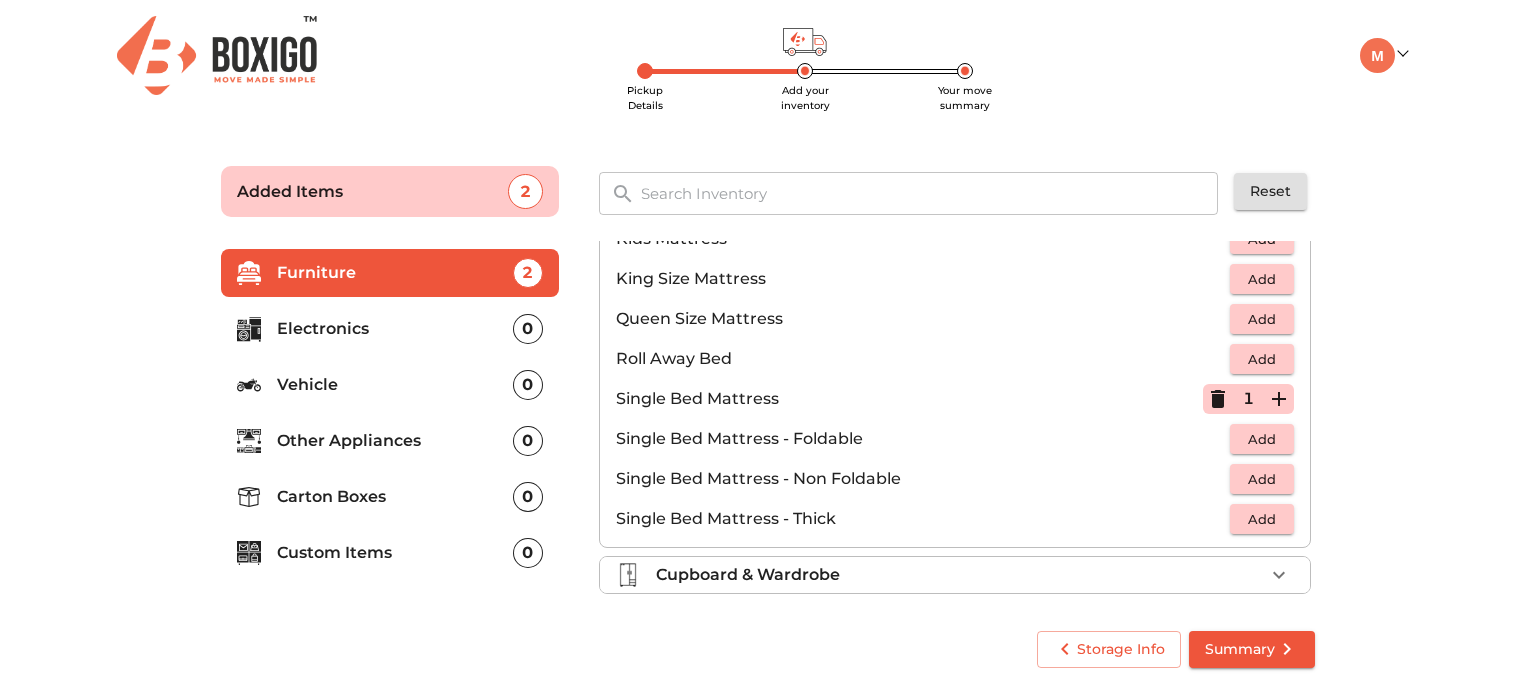 scroll, scrollTop: 392, scrollLeft: 0, axis: vertical 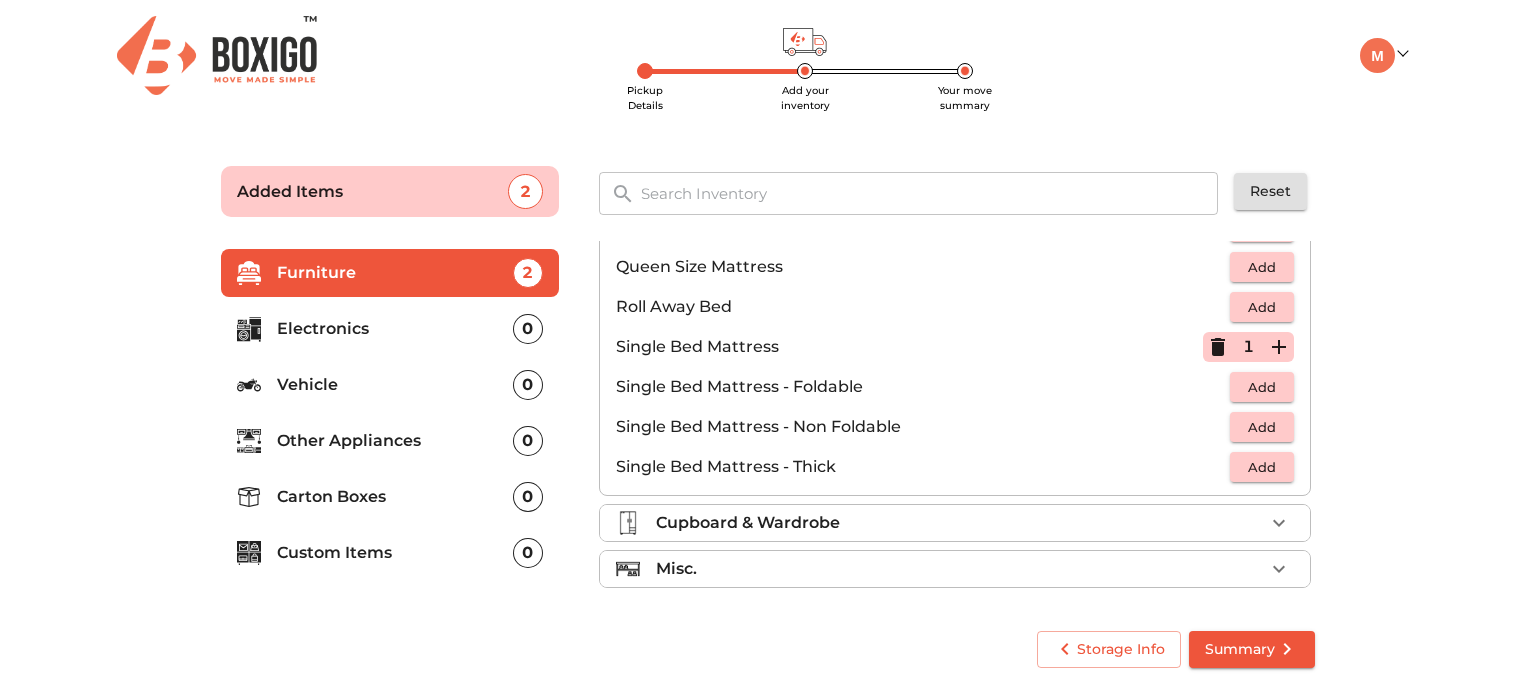 click on "Other Appliances" at bounding box center [395, 441] 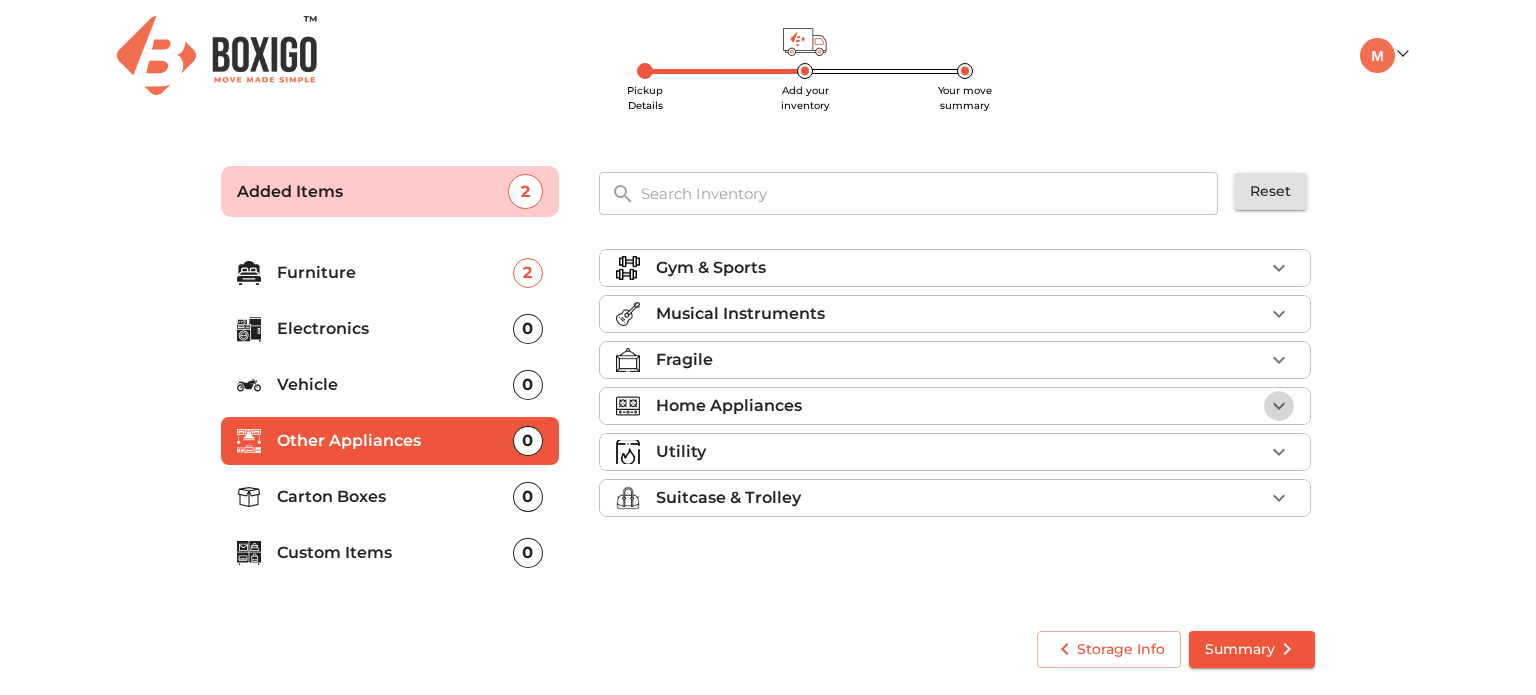 click 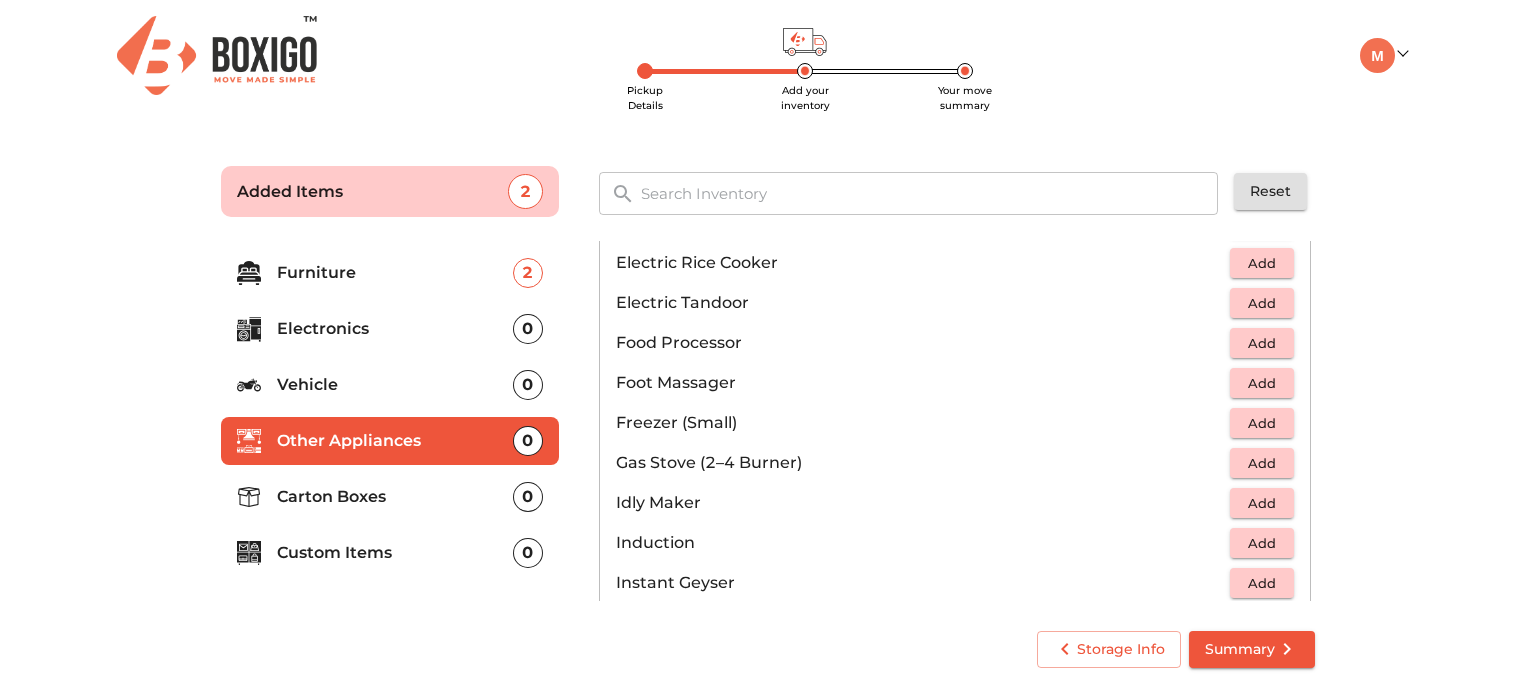 scroll, scrollTop: 700, scrollLeft: 0, axis: vertical 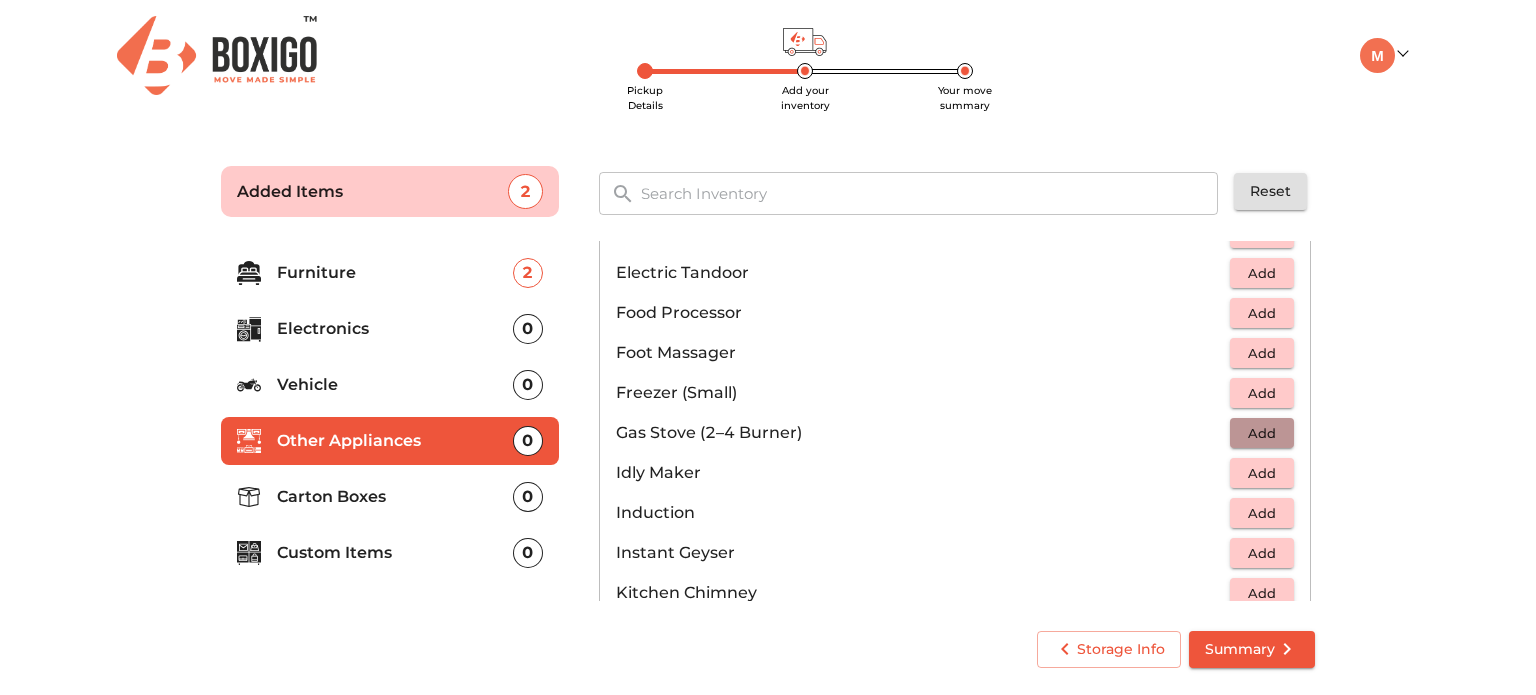 click on "Add" at bounding box center [1262, 433] 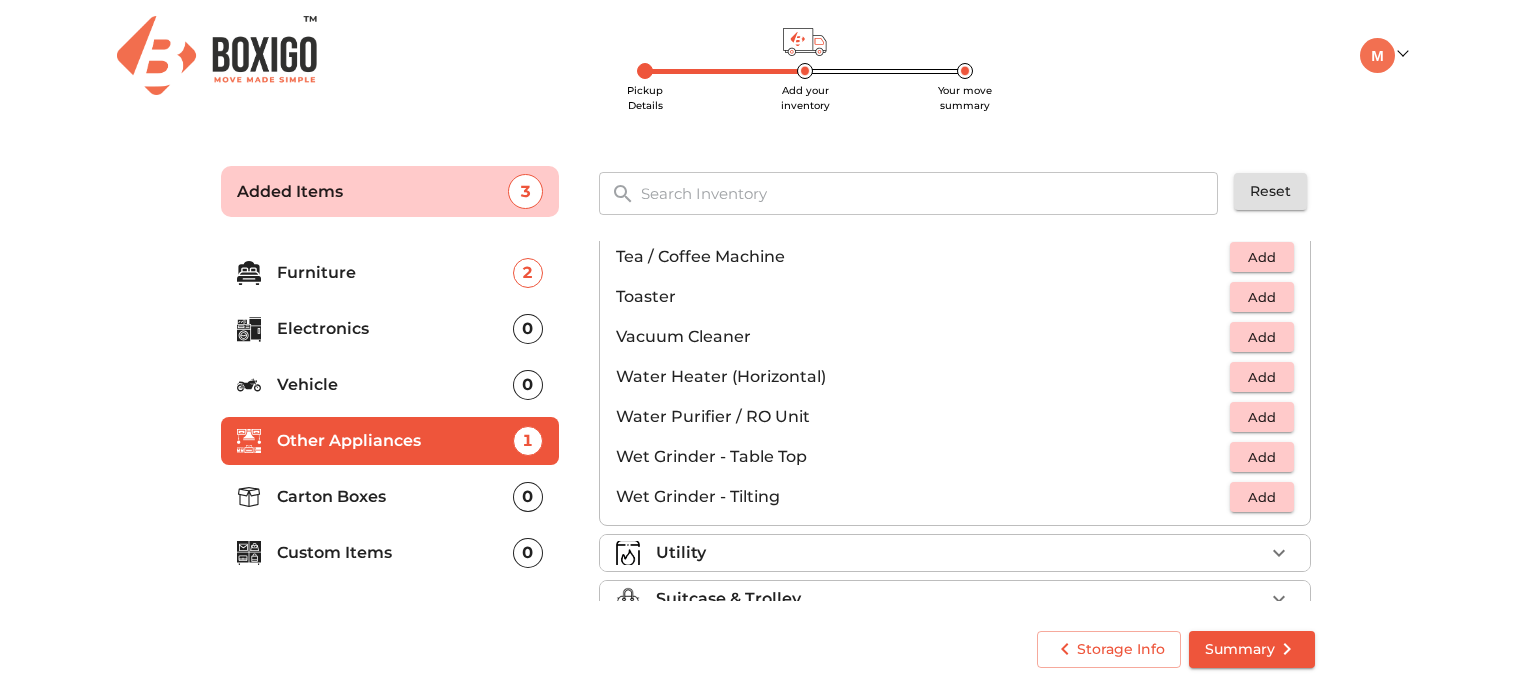 scroll, scrollTop: 1386, scrollLeft: 0, axis: vertical 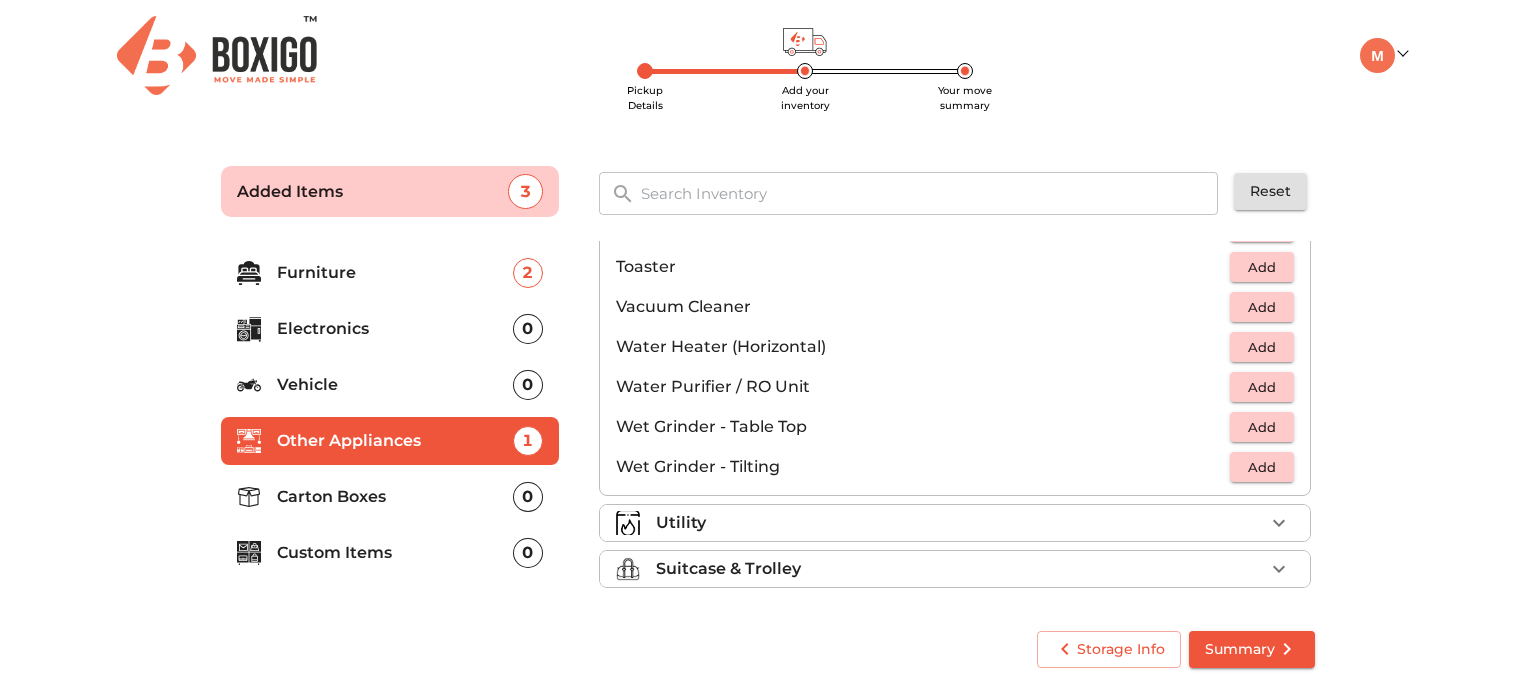 click on "Electronics" at bounding box center [395, 329] 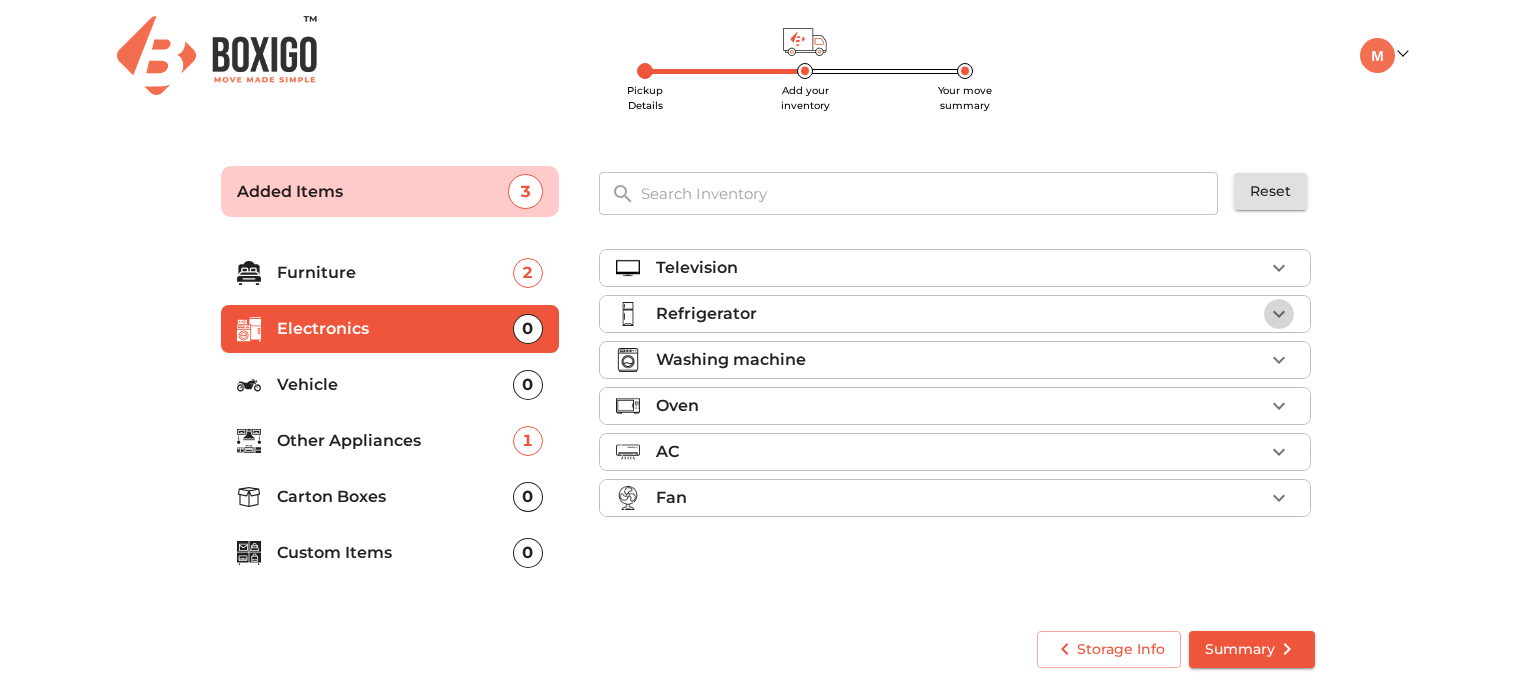 click 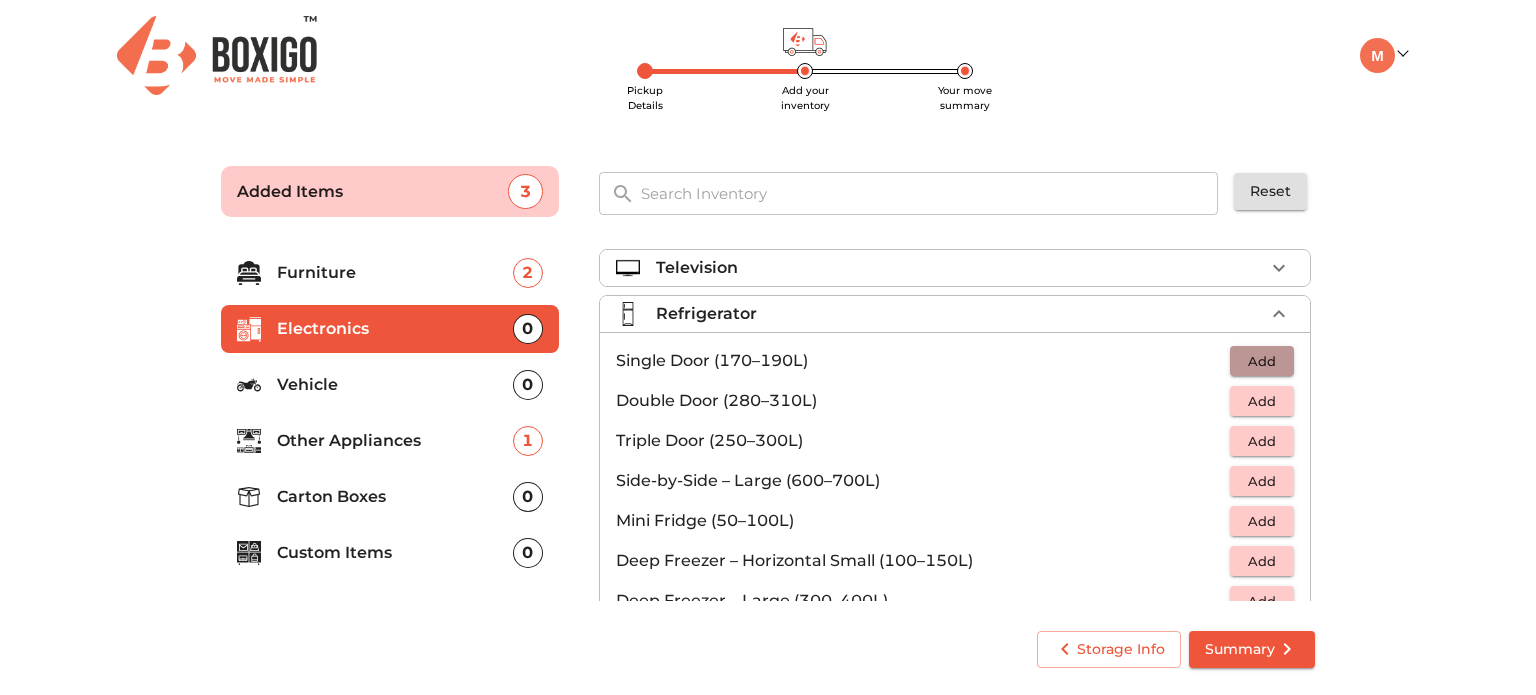 click on "Add" at bounding box center (1262, 361) 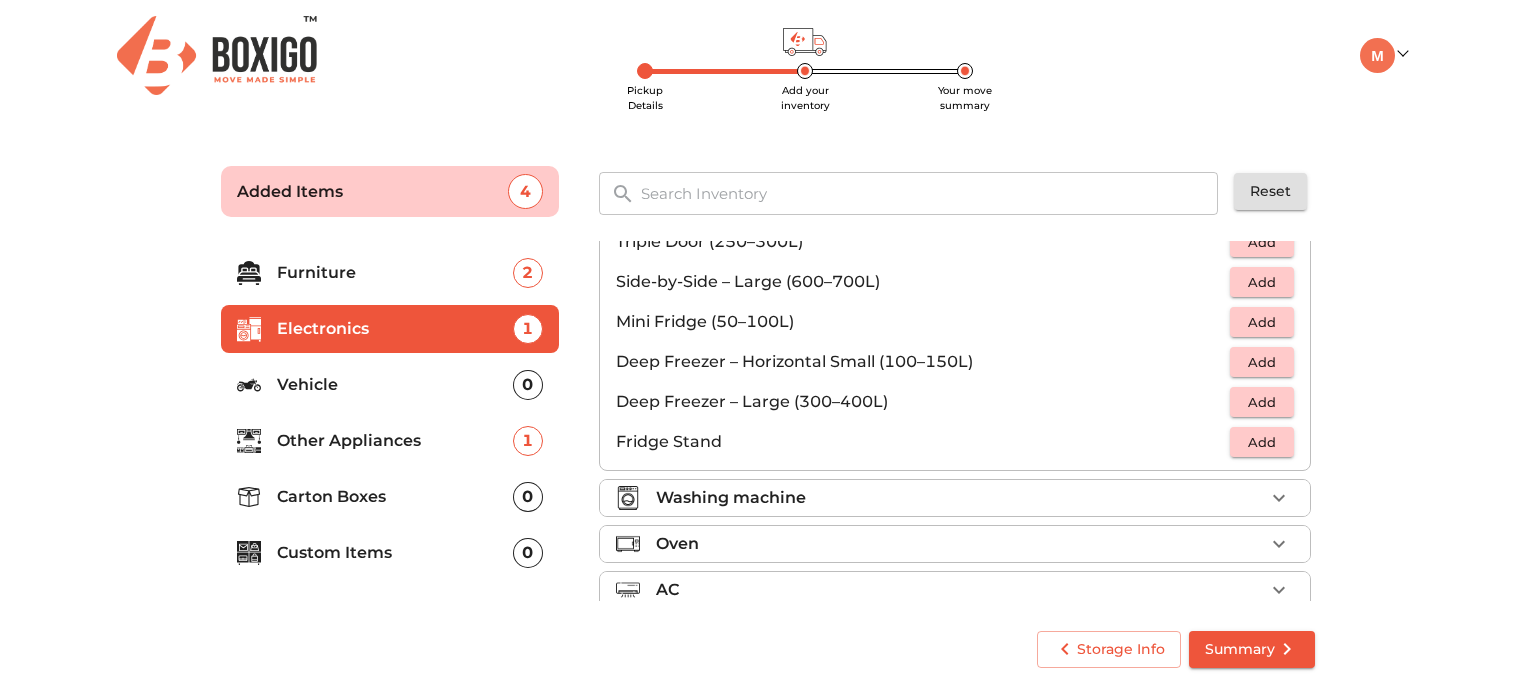 scroll, scrollTop: 200, scrollLeft: 0, axis: vertical 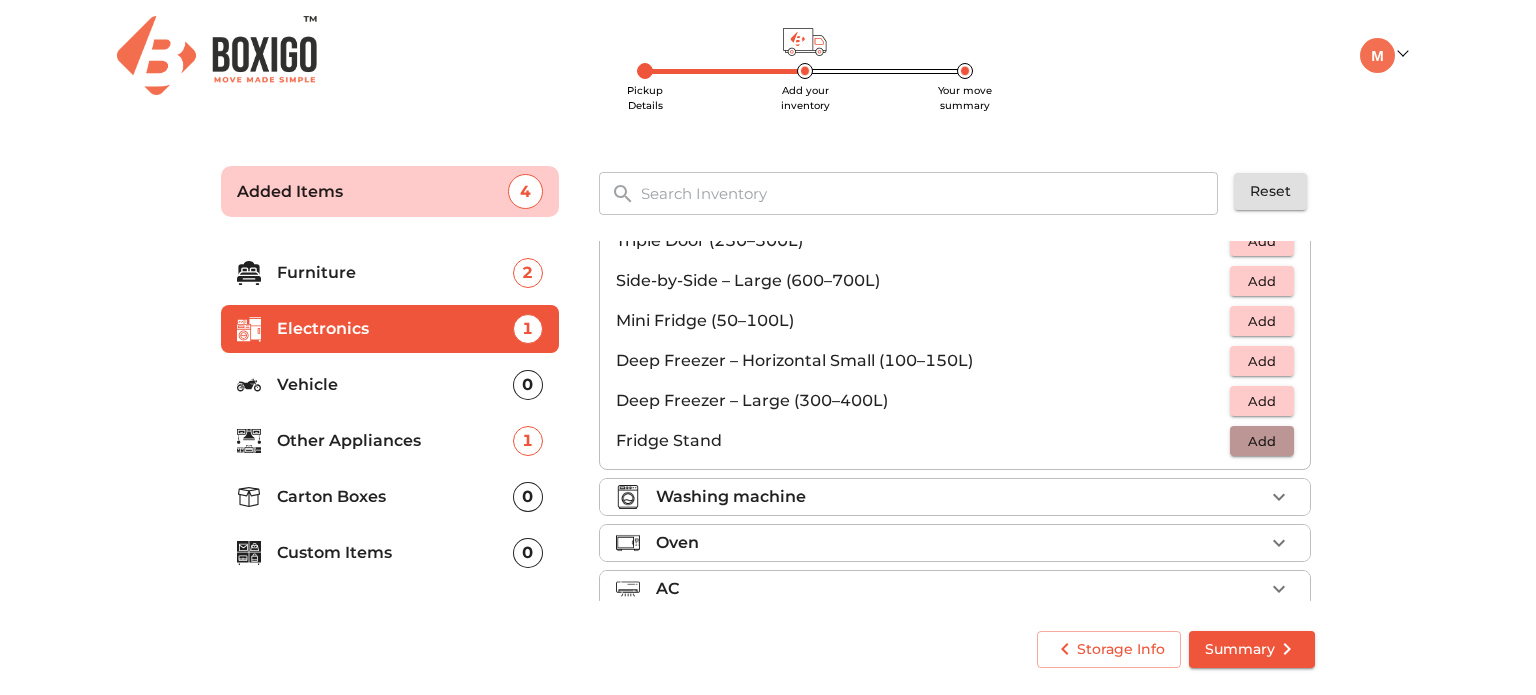 click on "Add" at bounding box center (1262, 441) 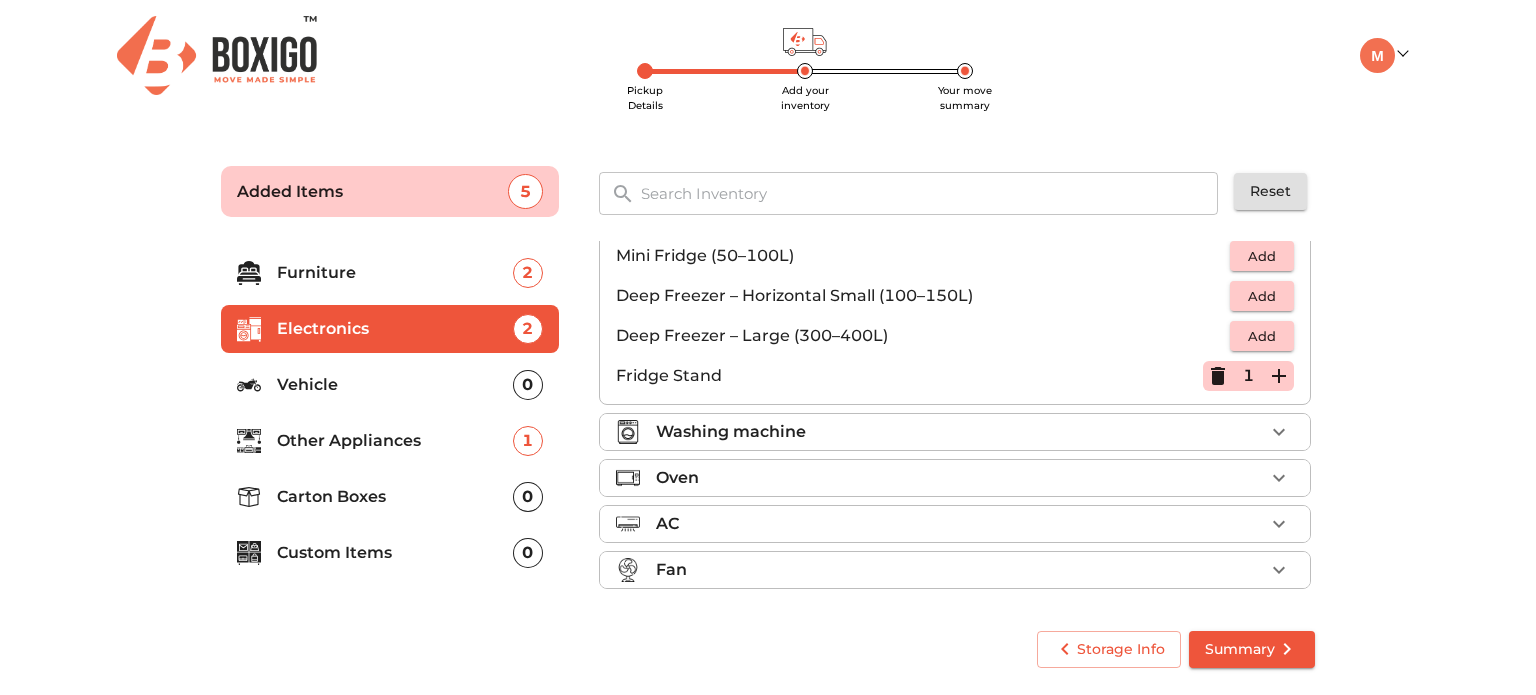 scroll, scrollTop: 266, scrollLeft: 0, axis: vertical 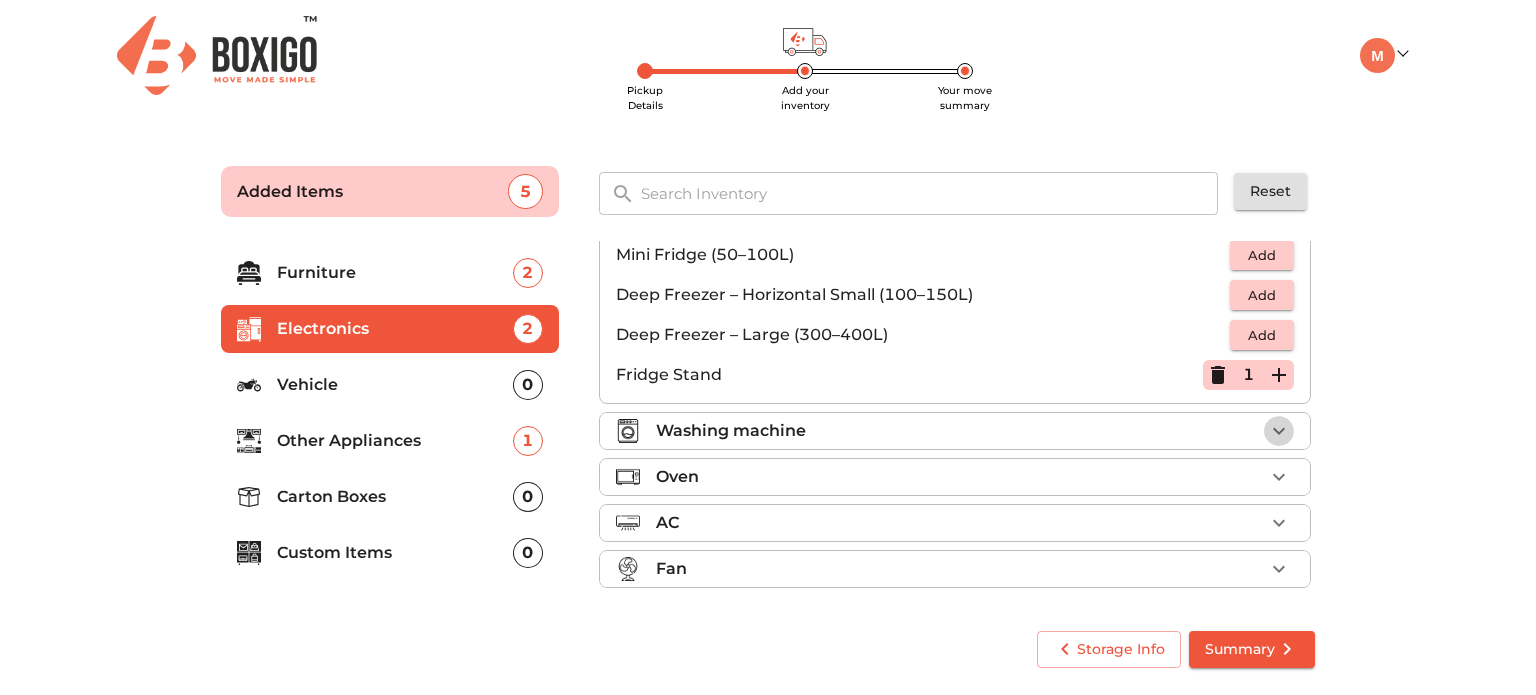 click 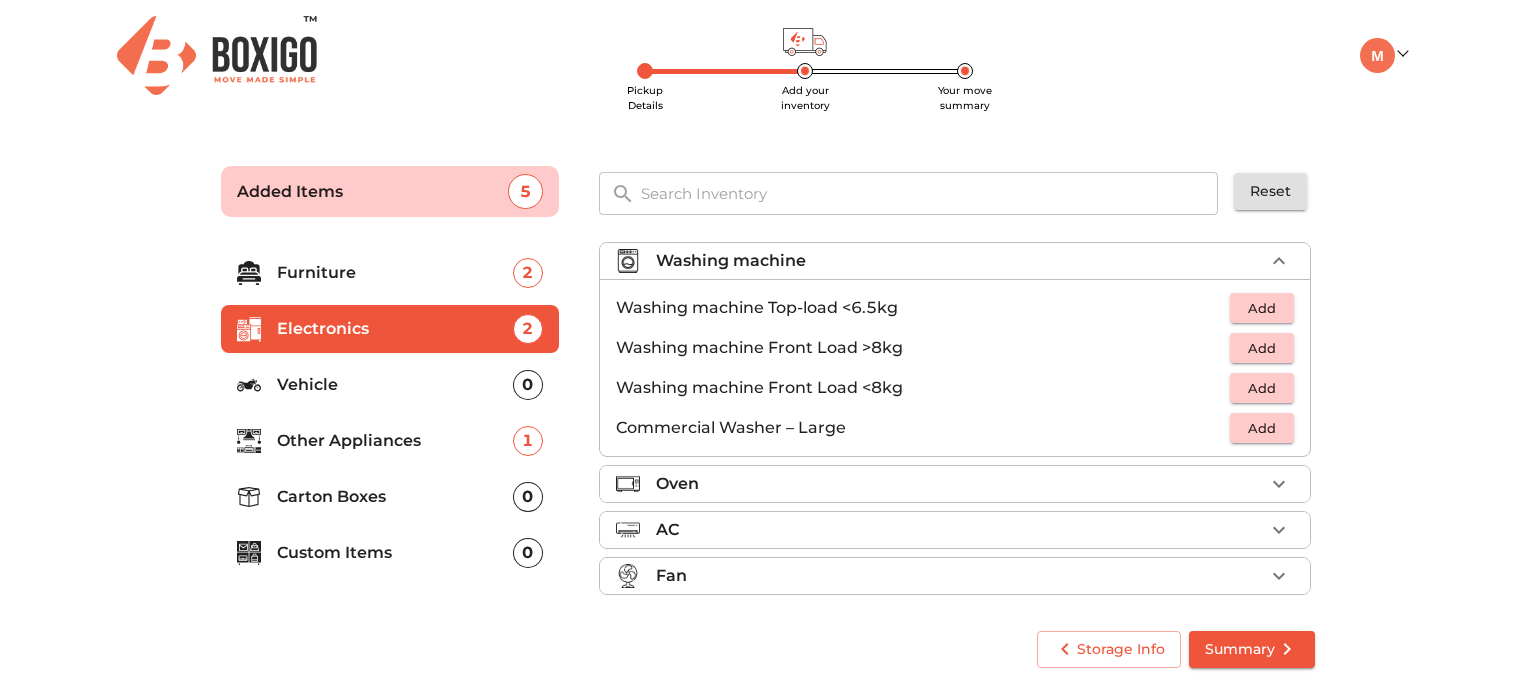 scroll, scrollTop: 93, scrollLeft: 0, axis: vertical 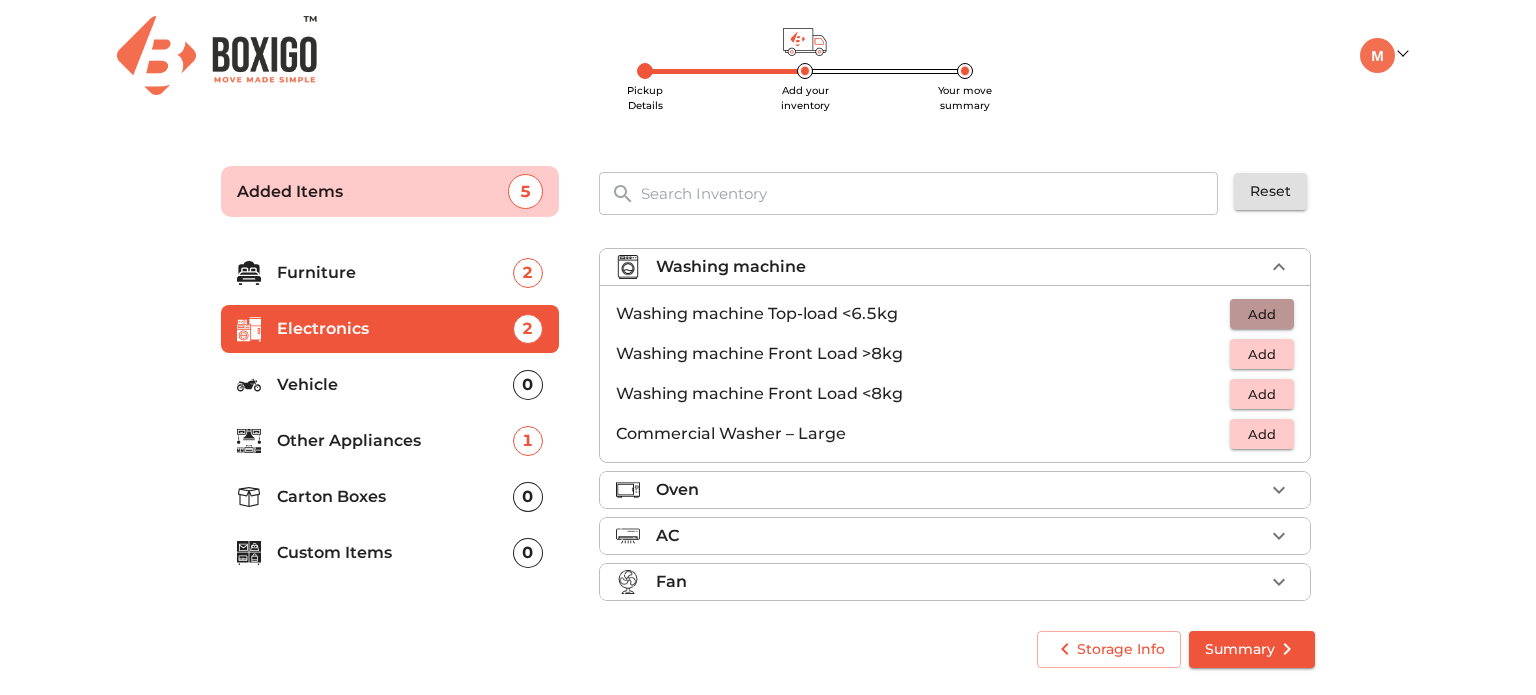 click on "Add" at bounding box center (1262, 314) 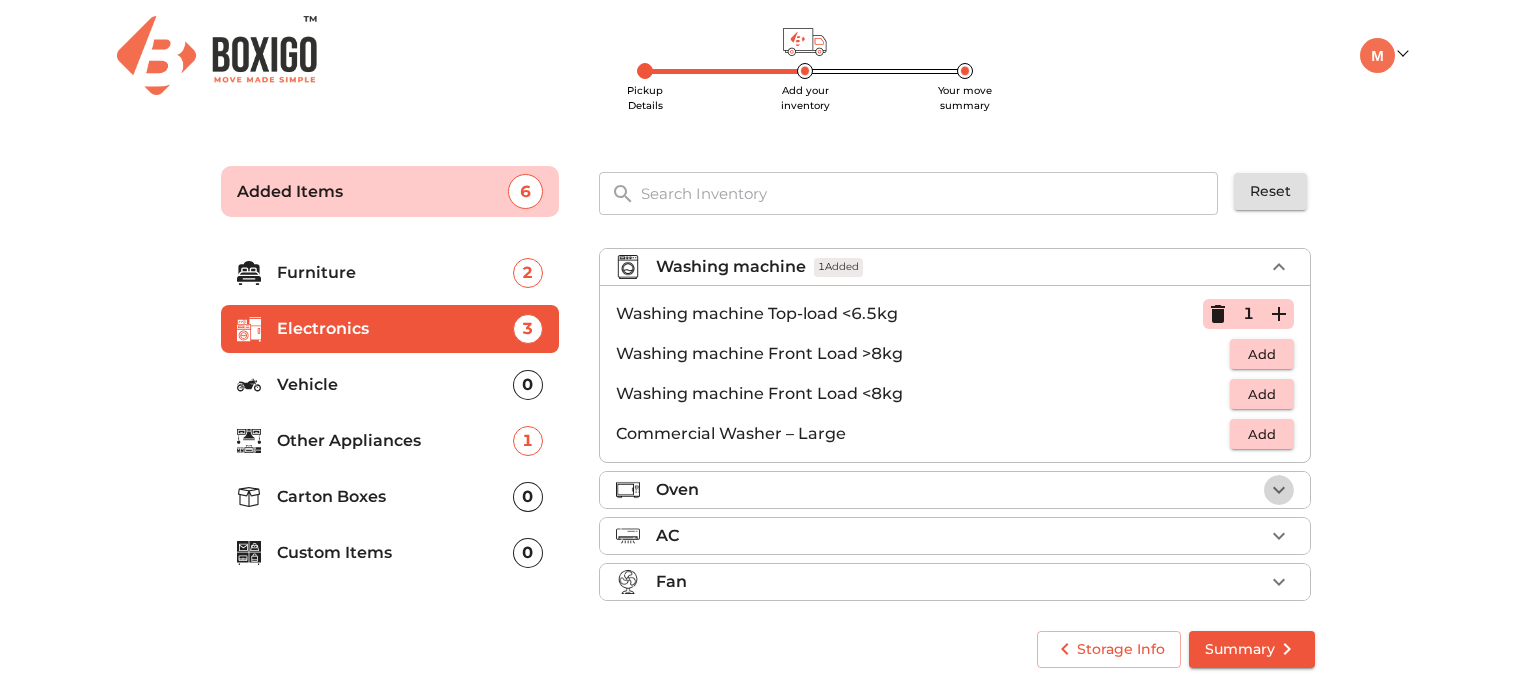 click 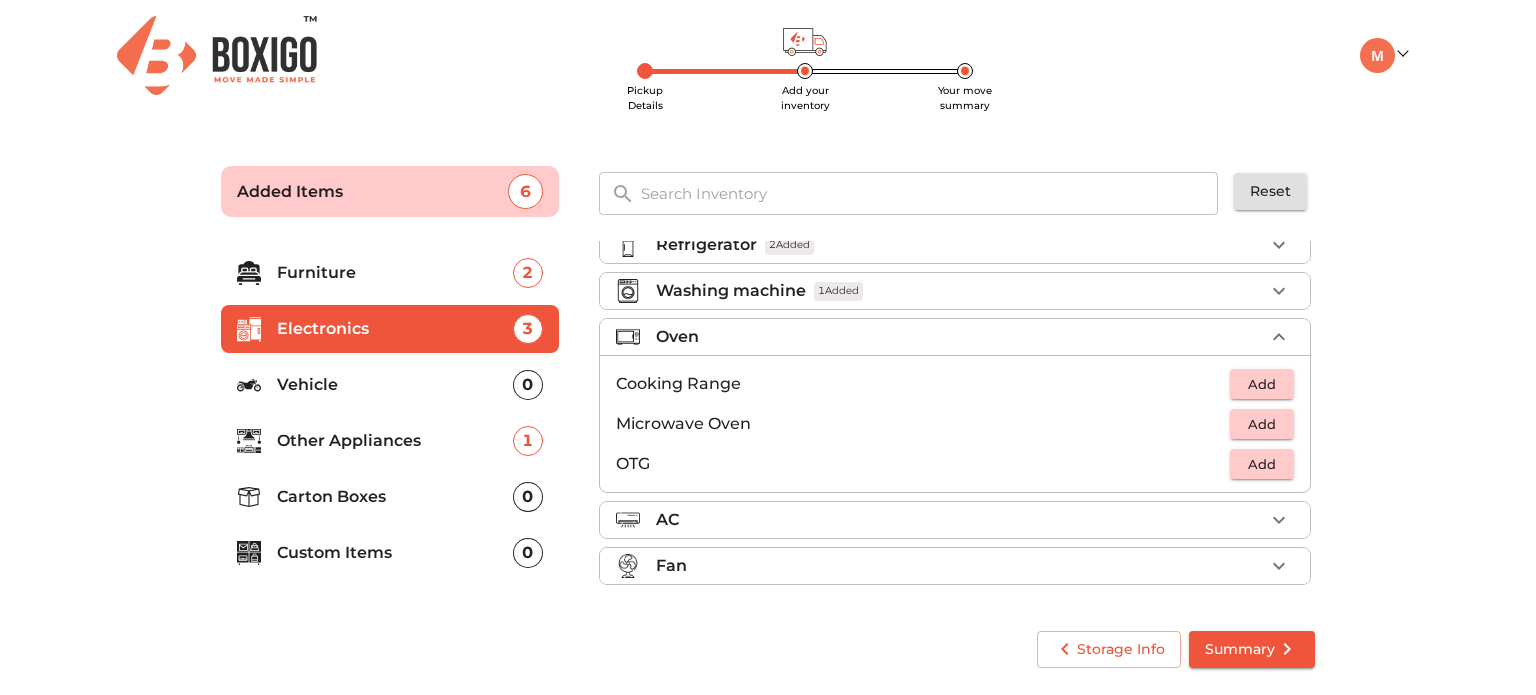 scroll, scrollTop: 66, scrollLeft: 0, axis: vertical 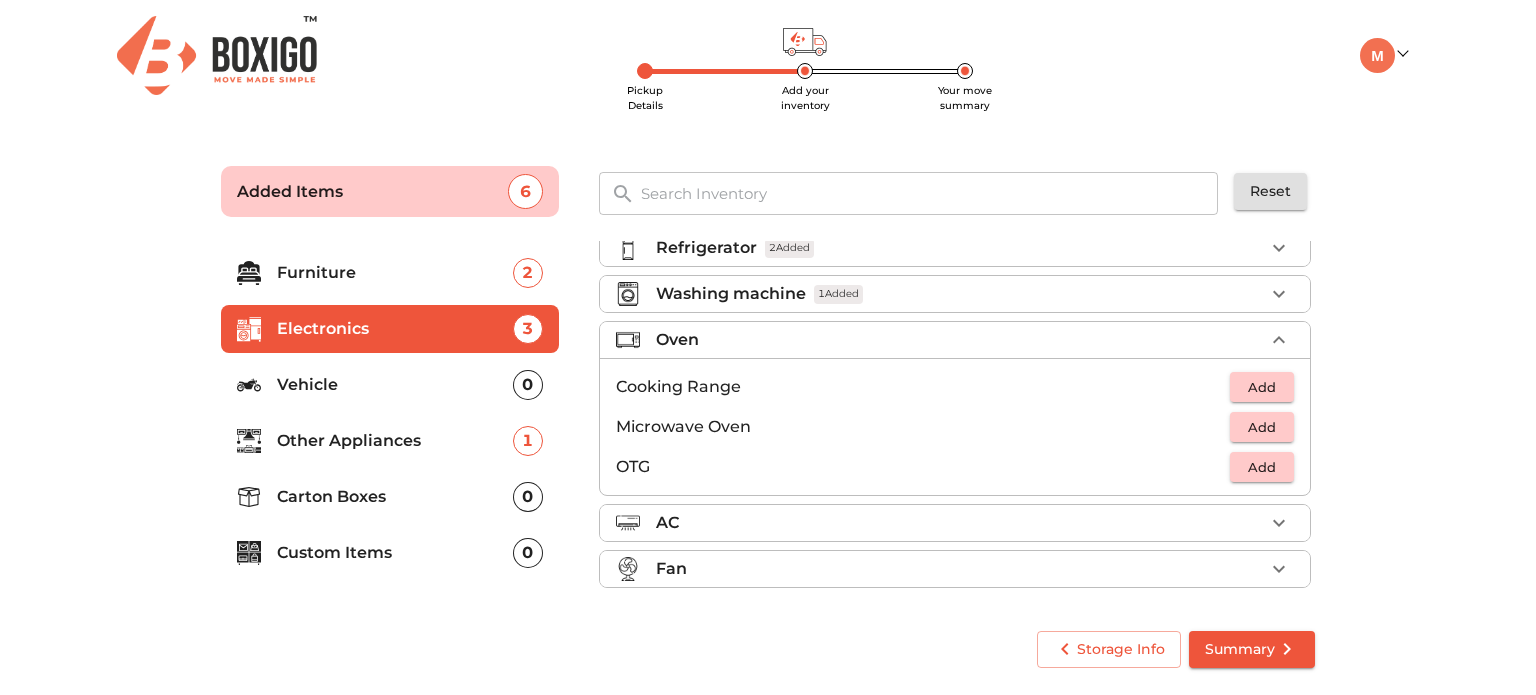 click on "Carton Boxes" at bounding box center [395, 497] 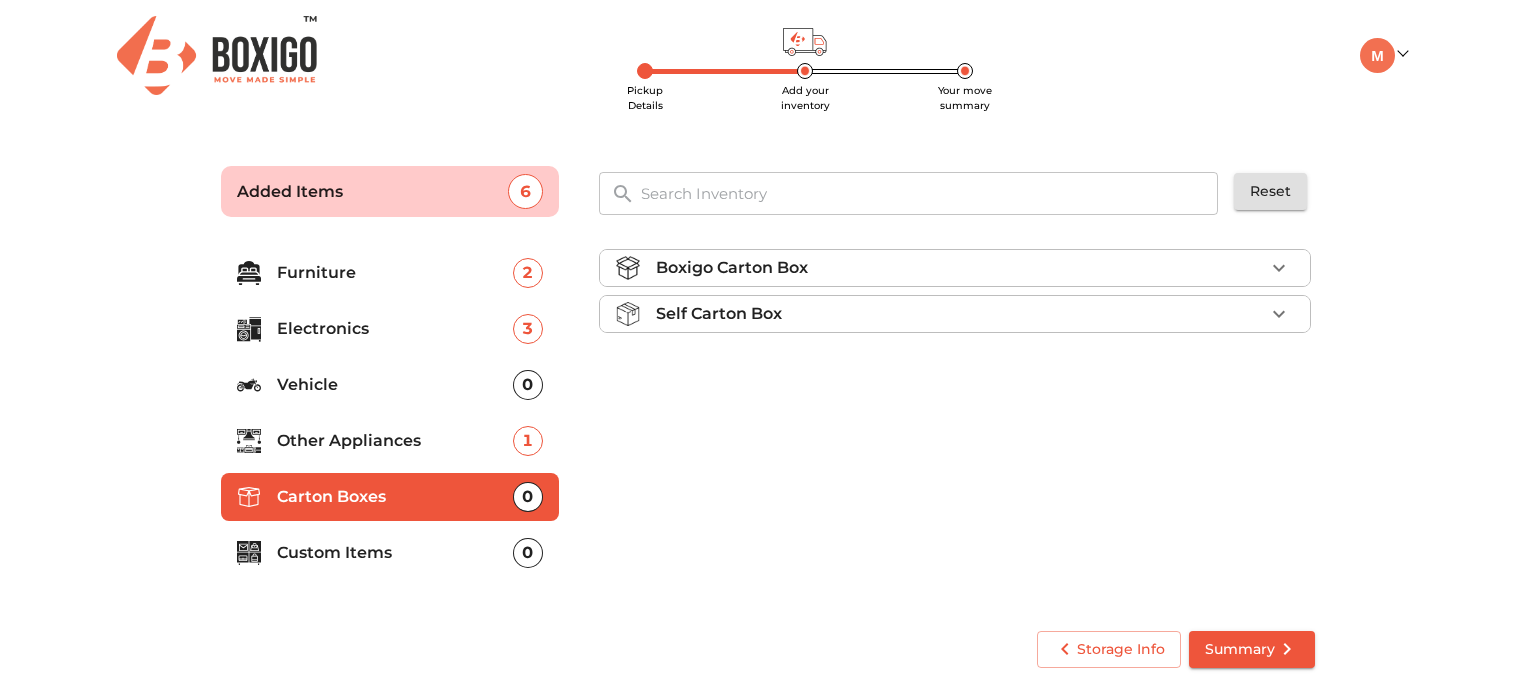 scroll, scrollTop: 0, scrollLeft: 0, axis: both 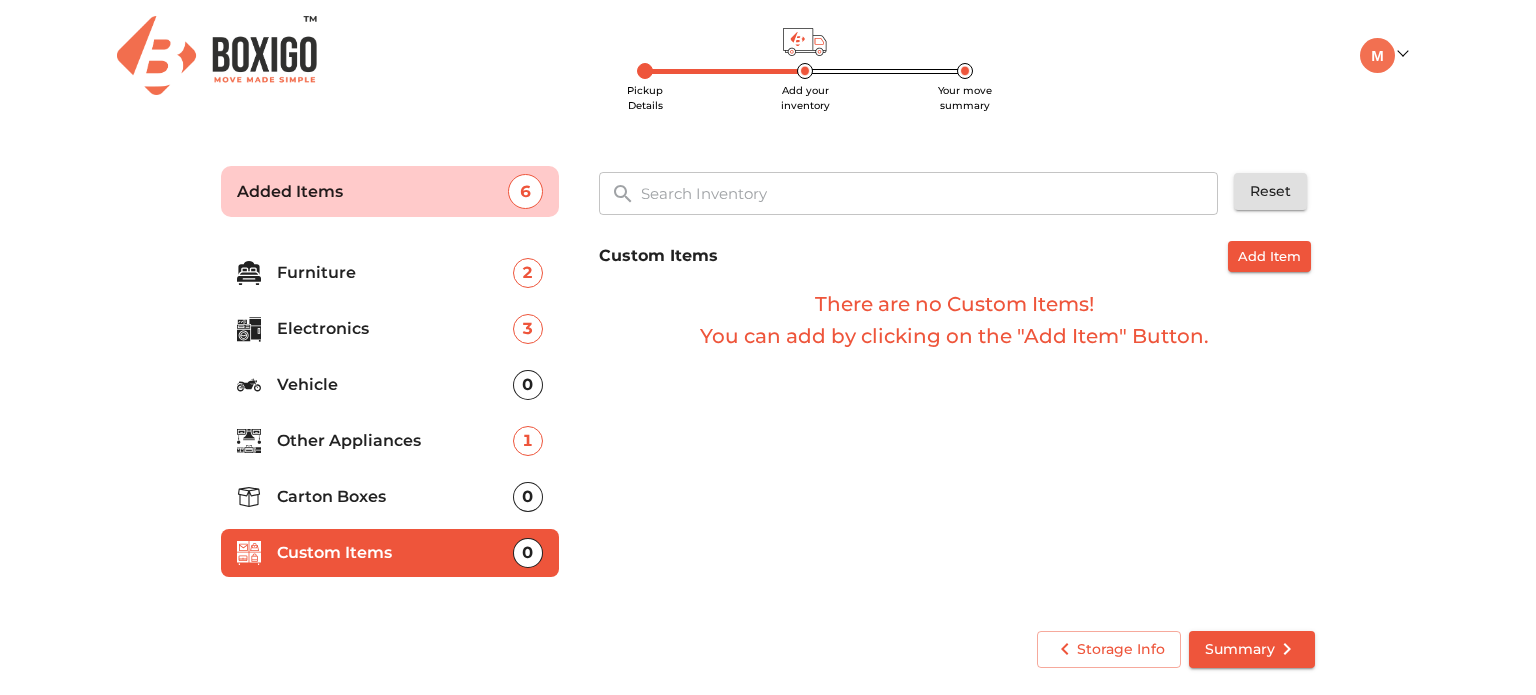 click on "Furniture" at bounding box center [395, 273] 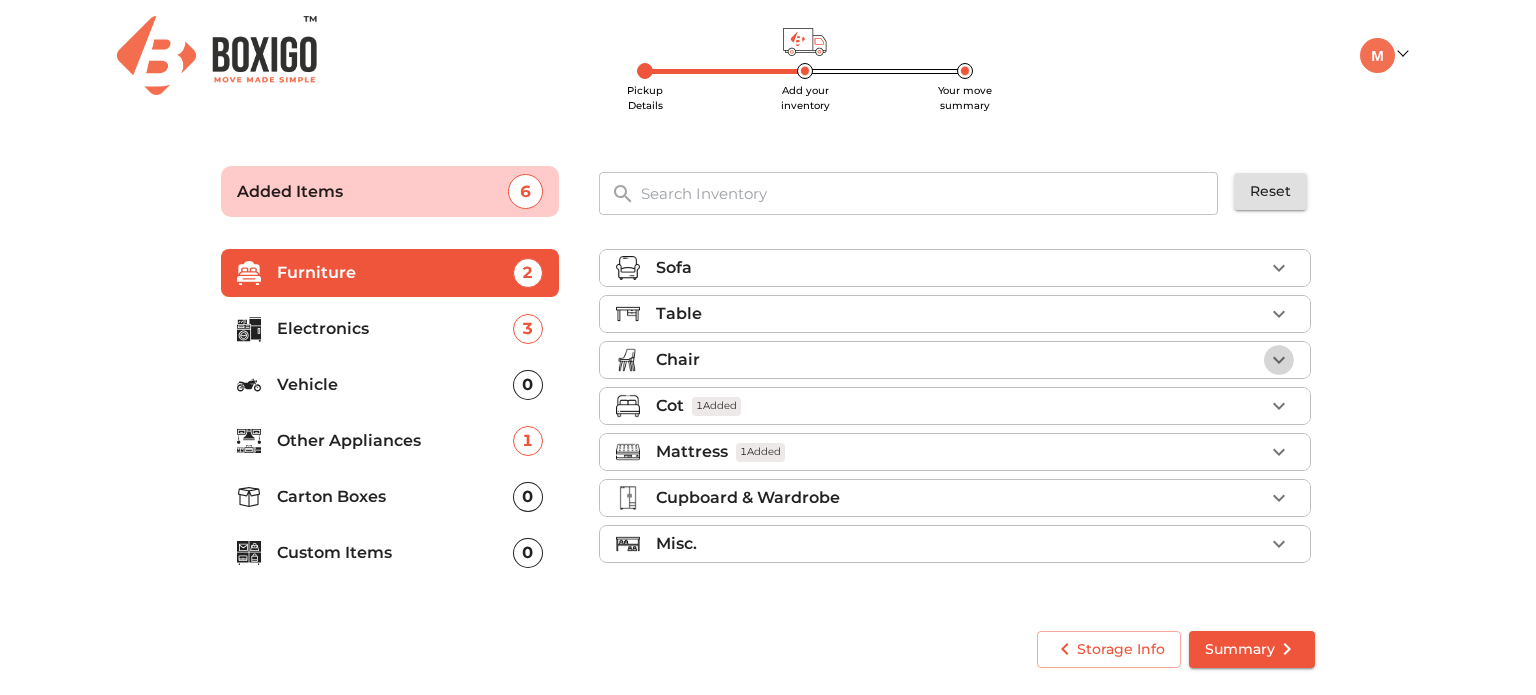 click 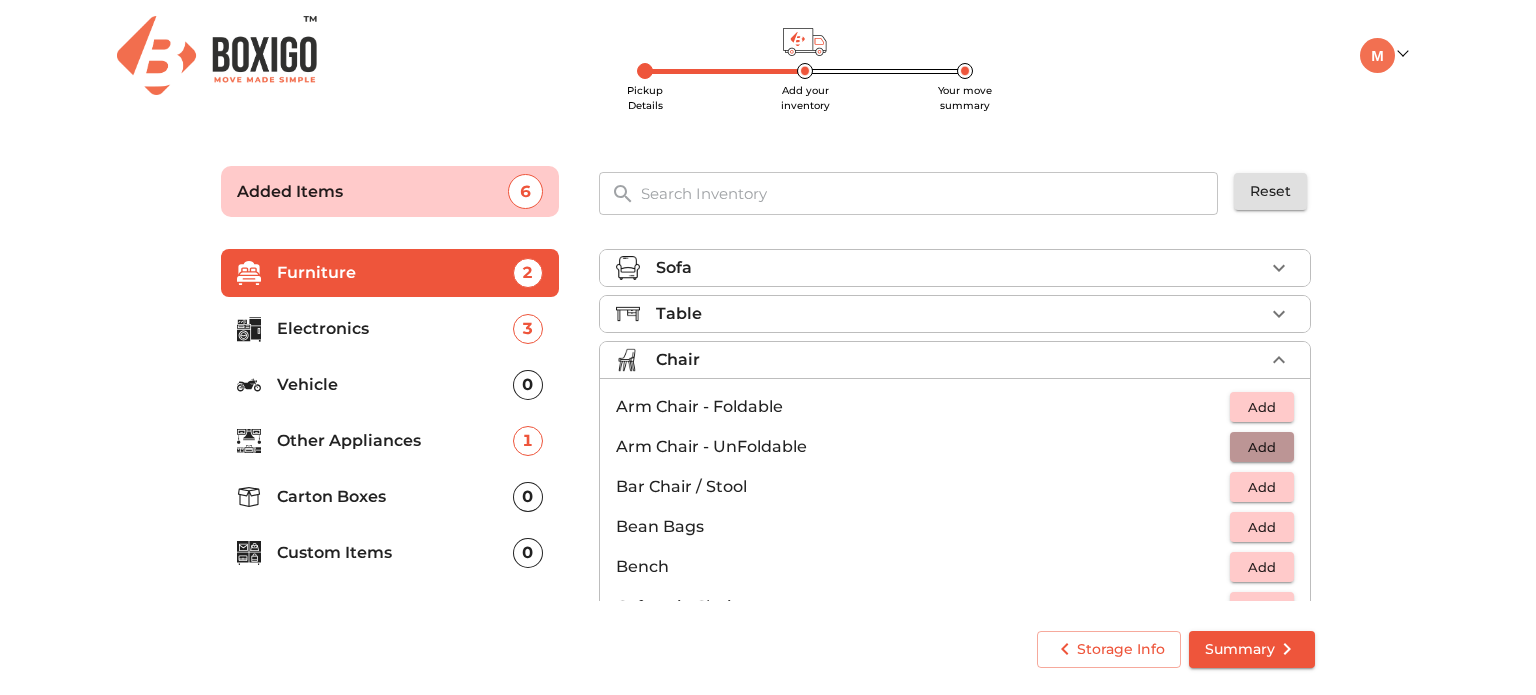 click on "Add" at bounding box center [1262, 447] 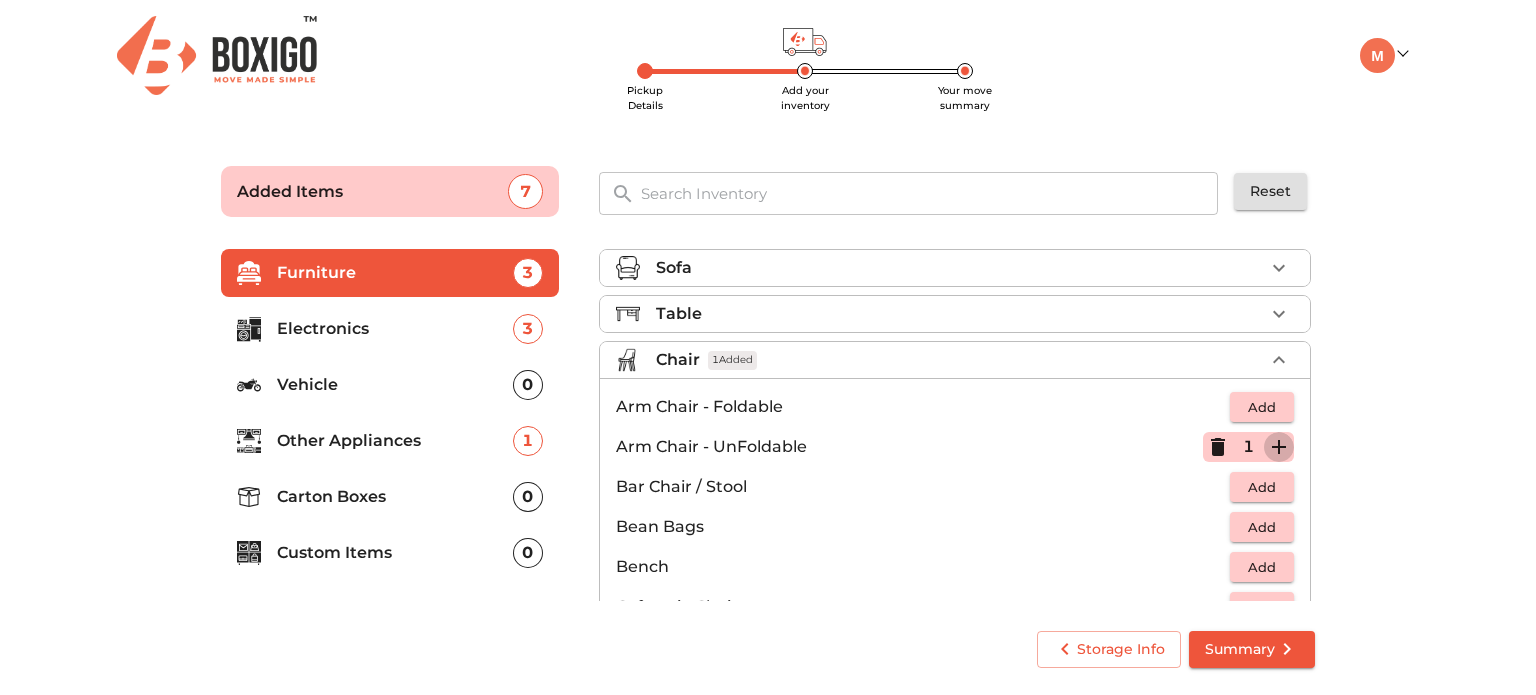 click 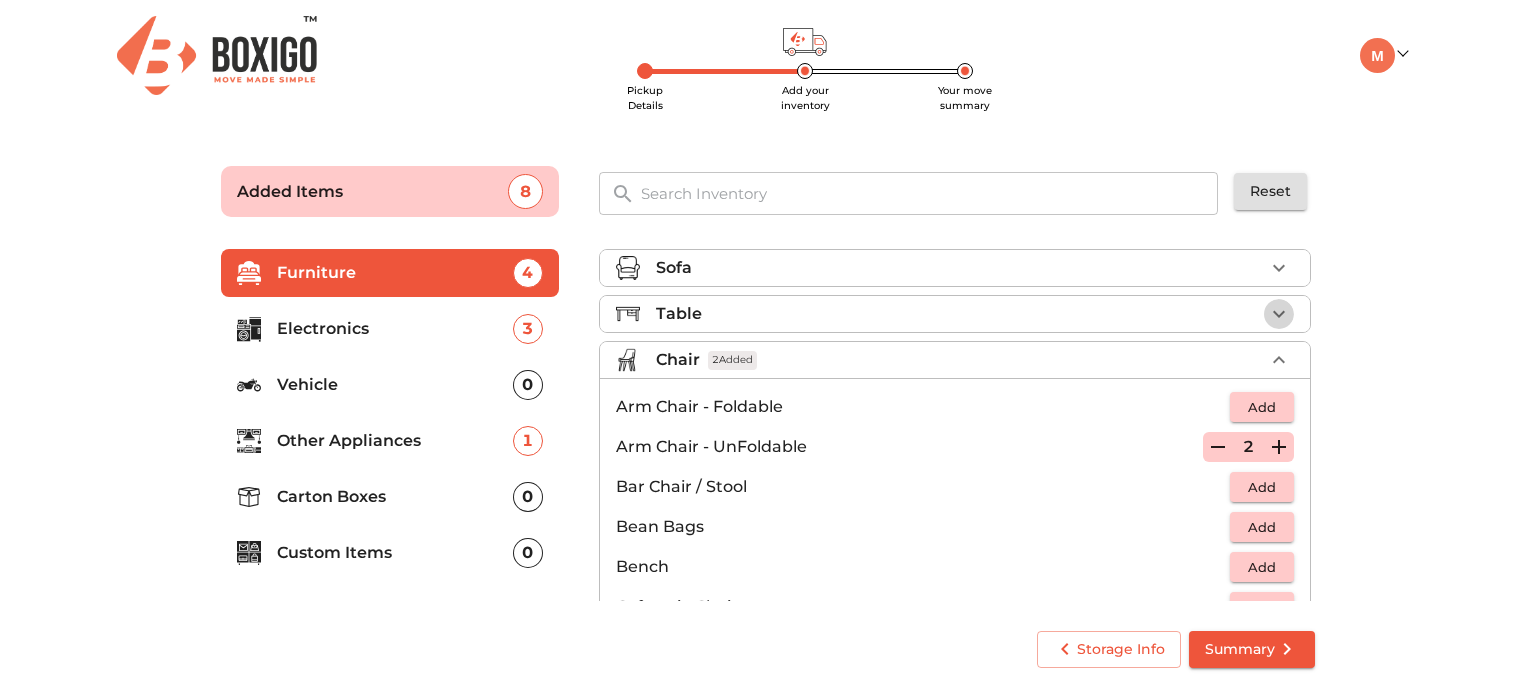 click 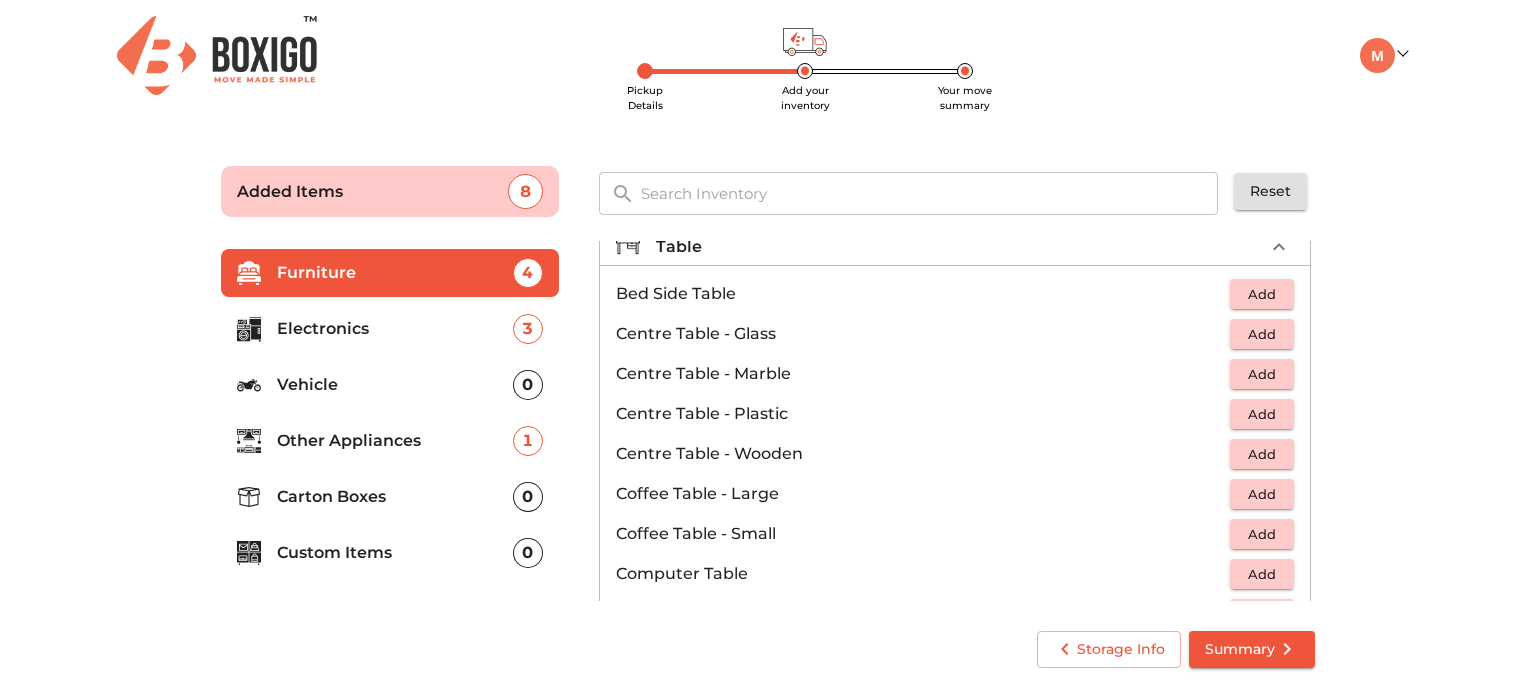 scroll, scrollTop: 100, scrollLeft: 0, axis: vertical 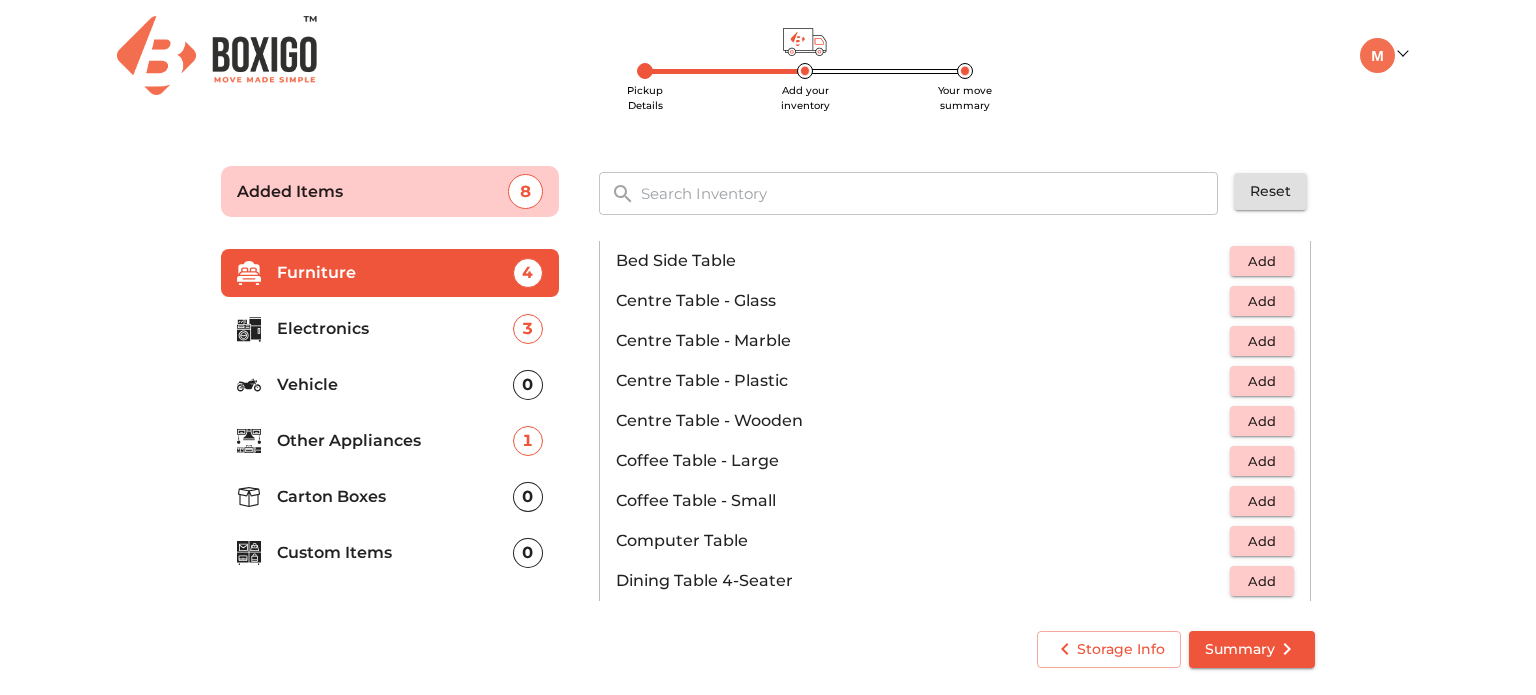 click on "Add" at bounding box center [1262, 501] 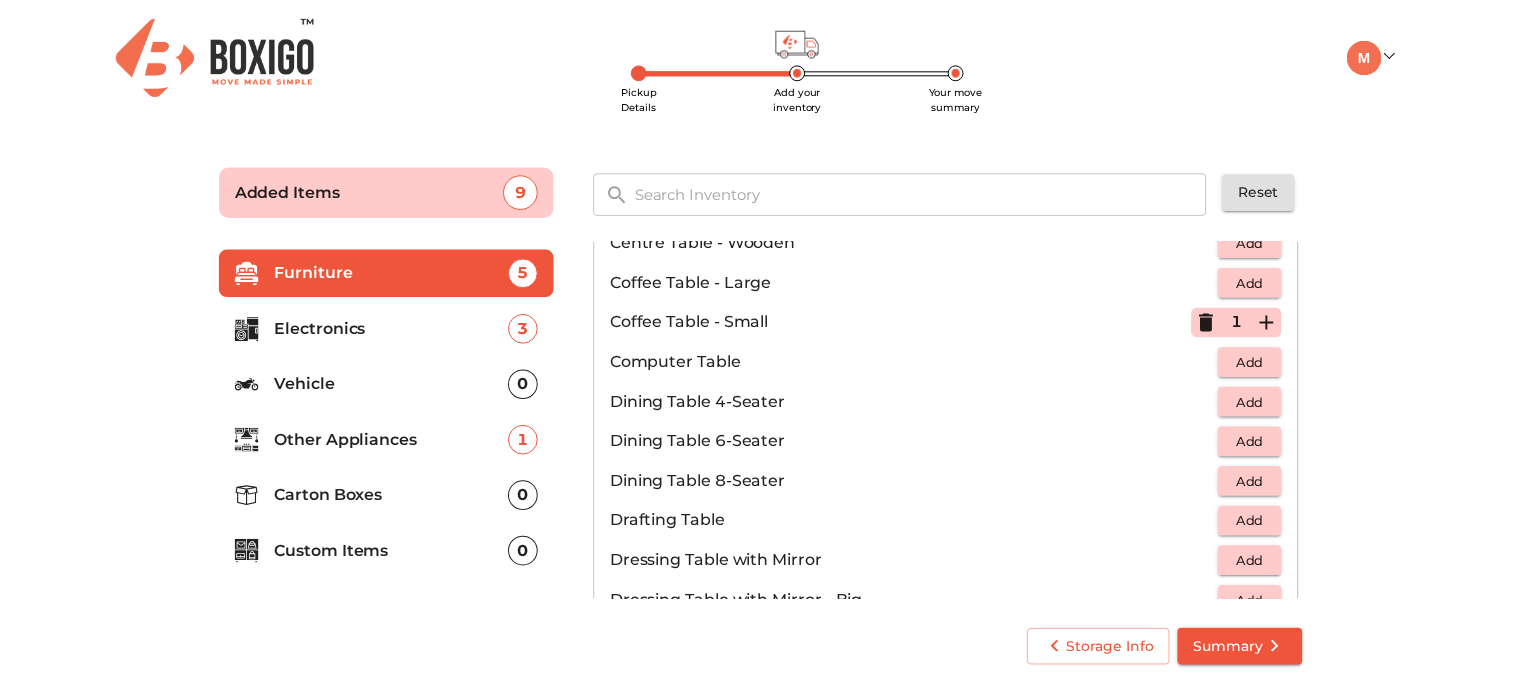 scroll, scrollTop: 300, scrollLeft: 0, axis: vertical 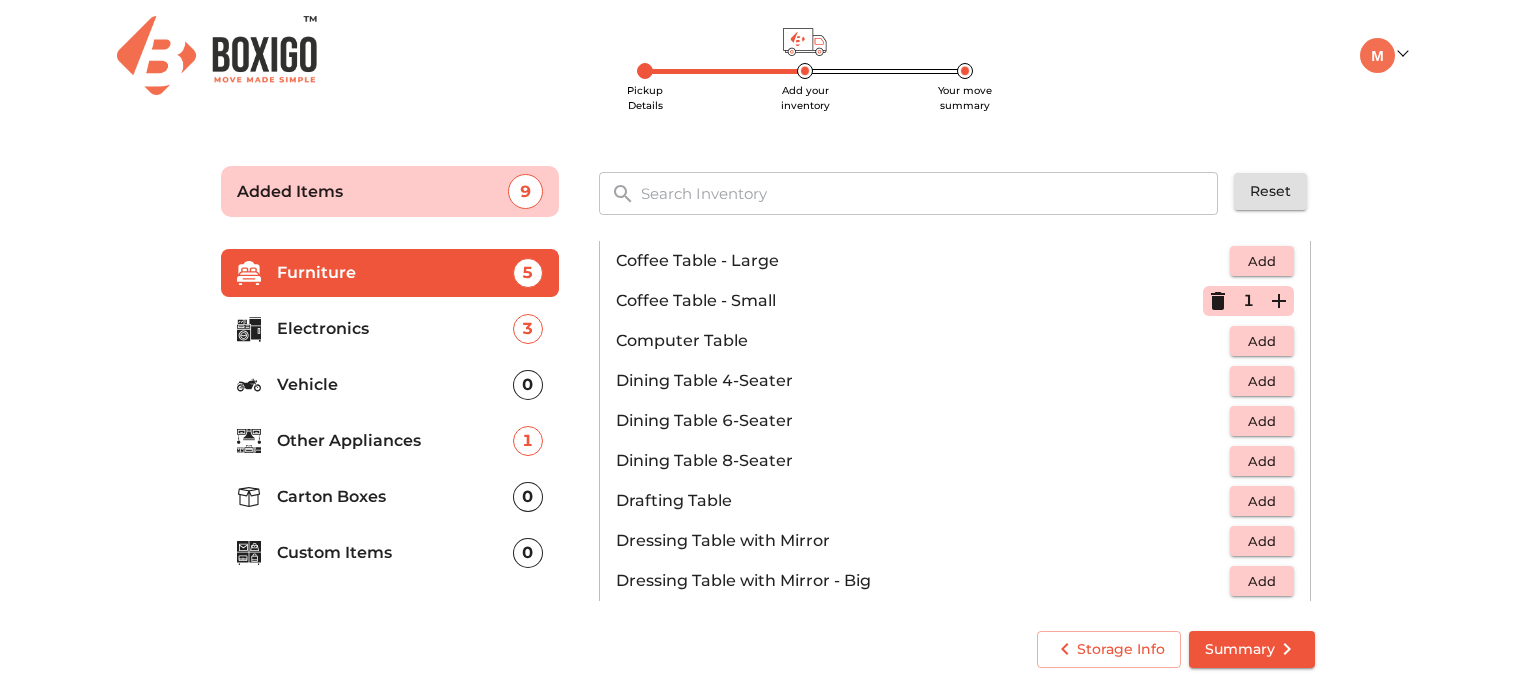 click on "Summary" at bounding box center [1252, 649] 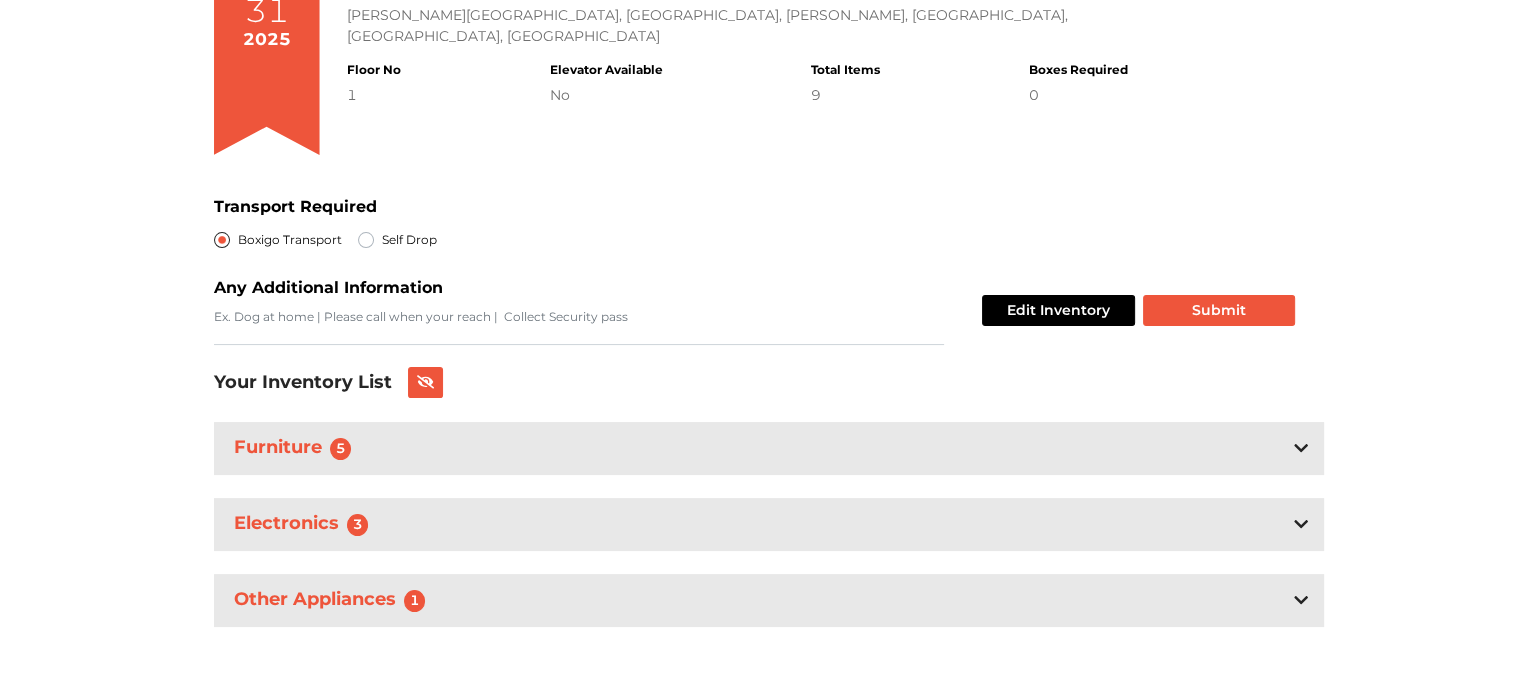 scroll, scrollTop: 240, scrollLeft: 0, axis: vertical 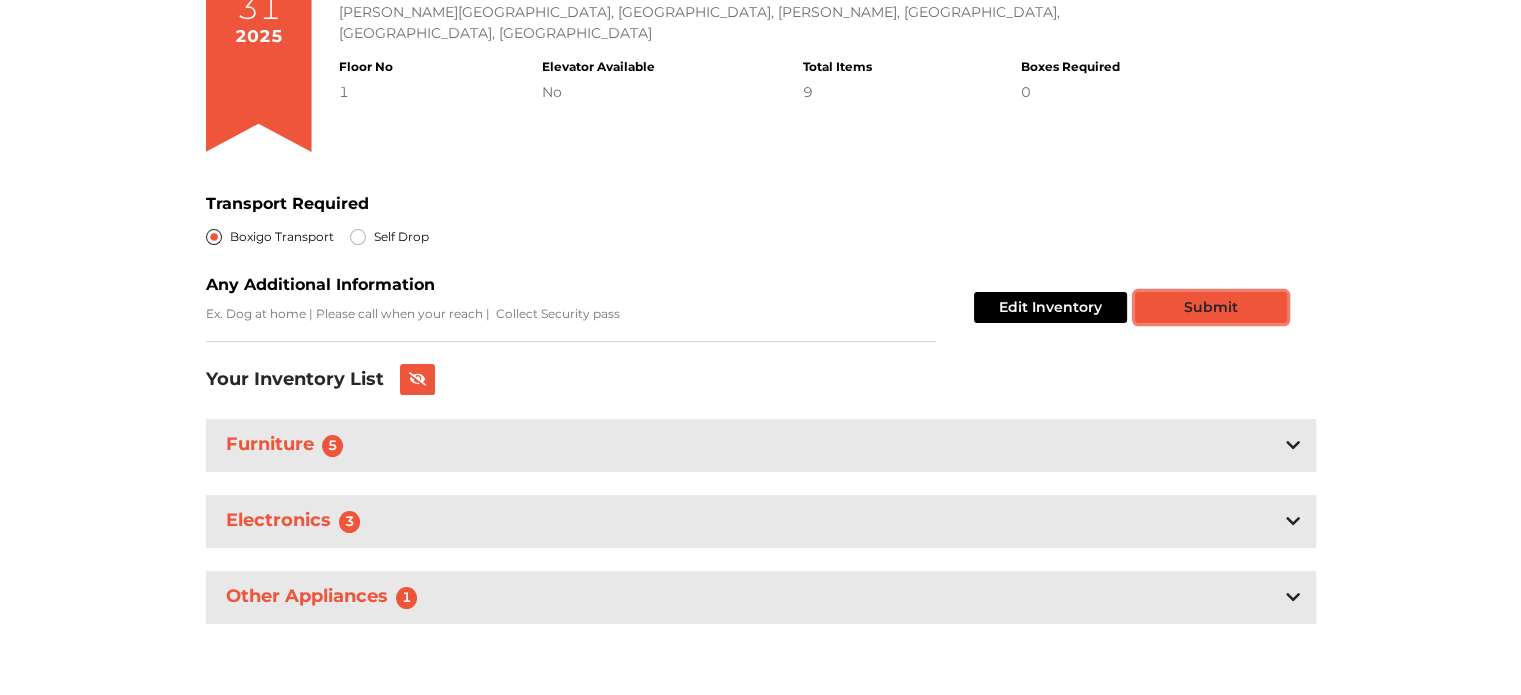 click on "Submit" at bounding box center [1211, 307] 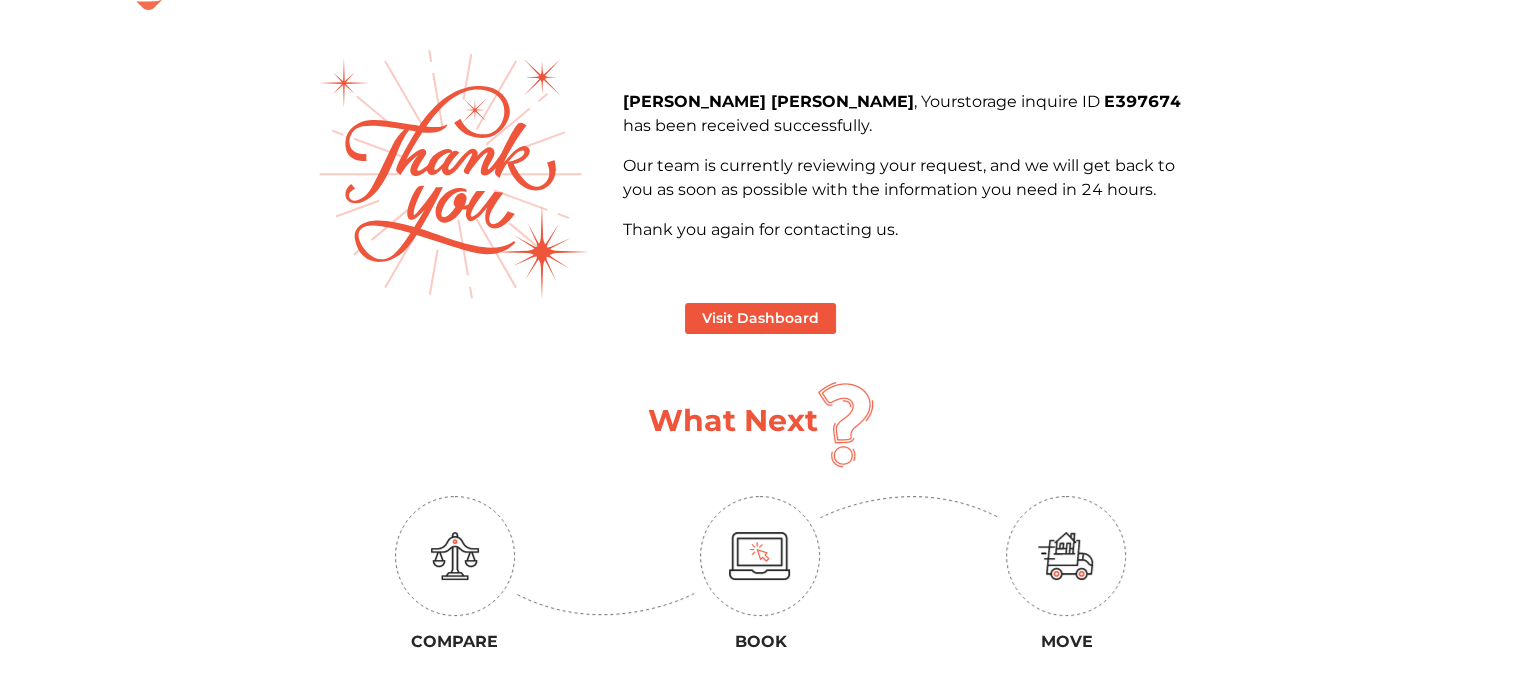 scroll, scrollTop: 0, scrollLeft: 0, axis: both 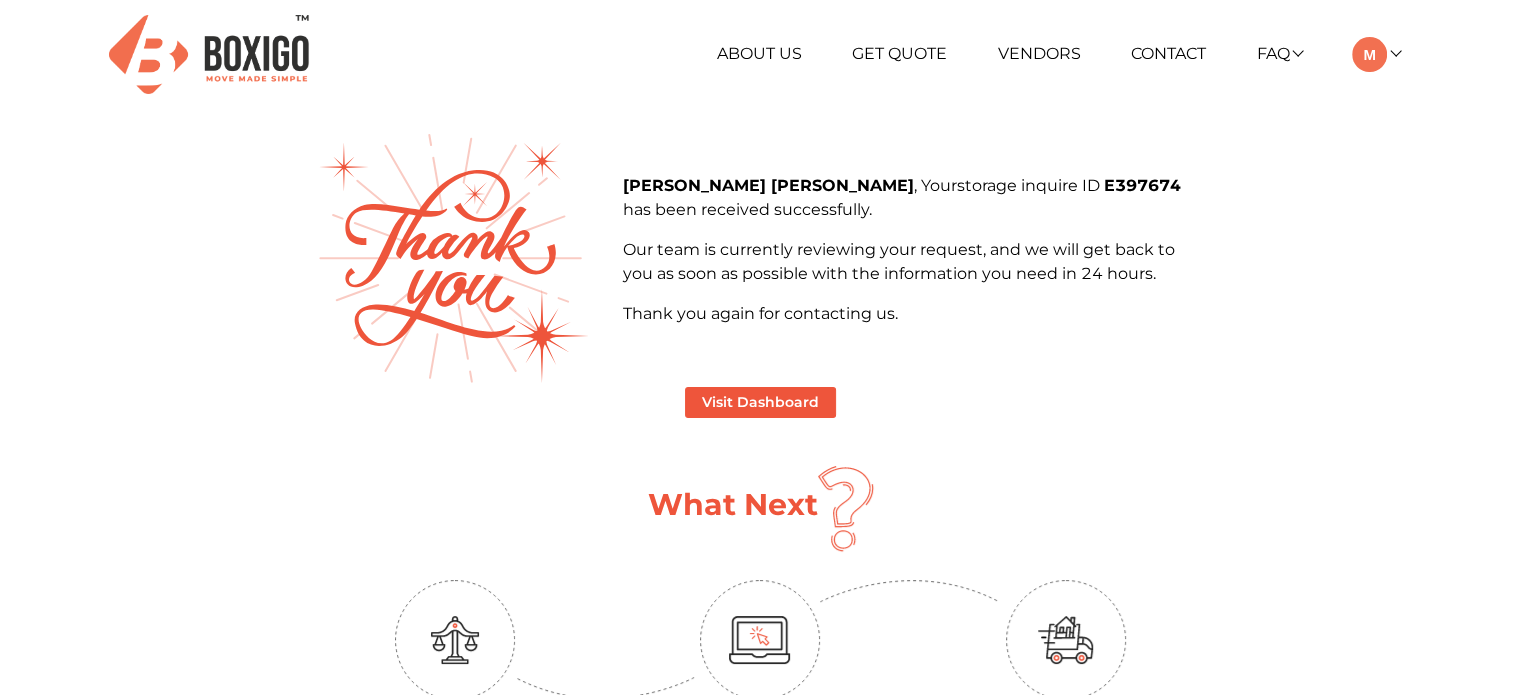 click at bounding box center (209, 54) 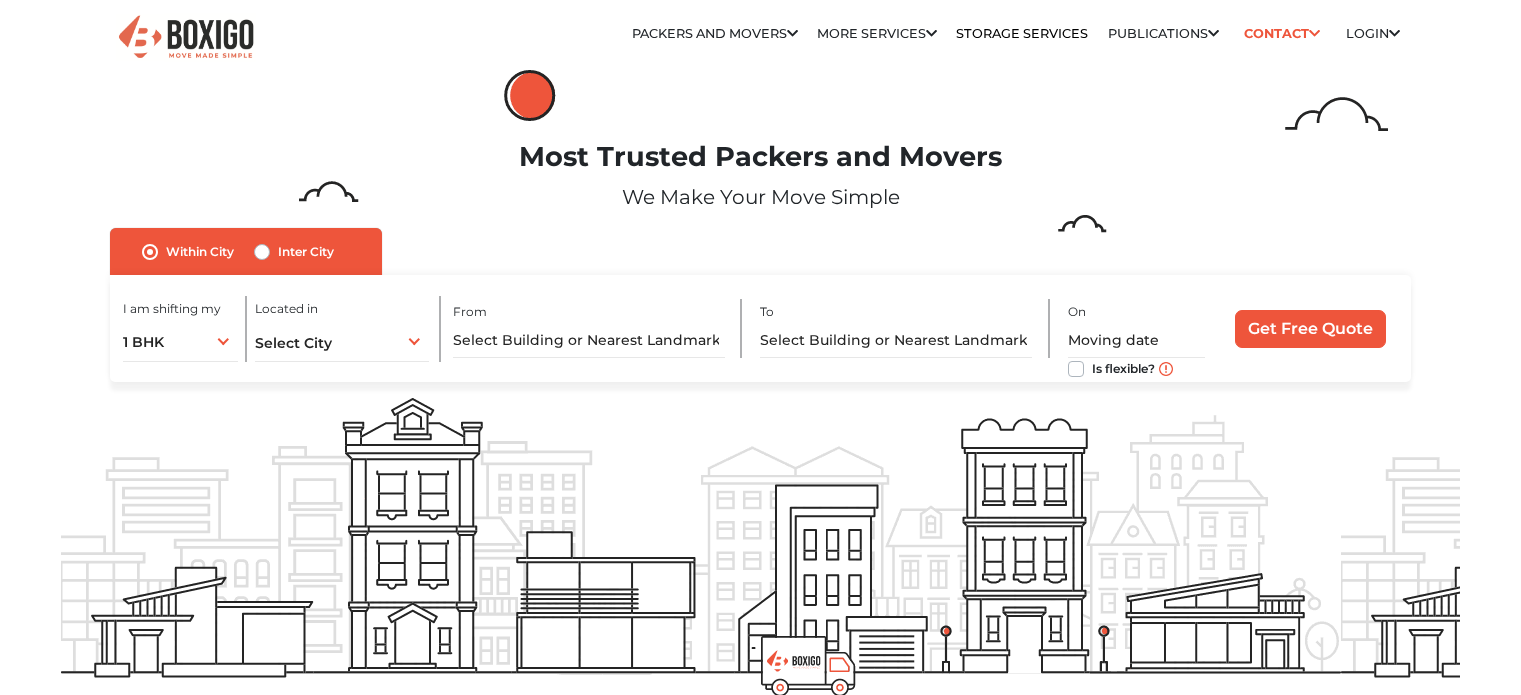 scroll, scrollTop: 0, scrollLeft: 0, axis: both 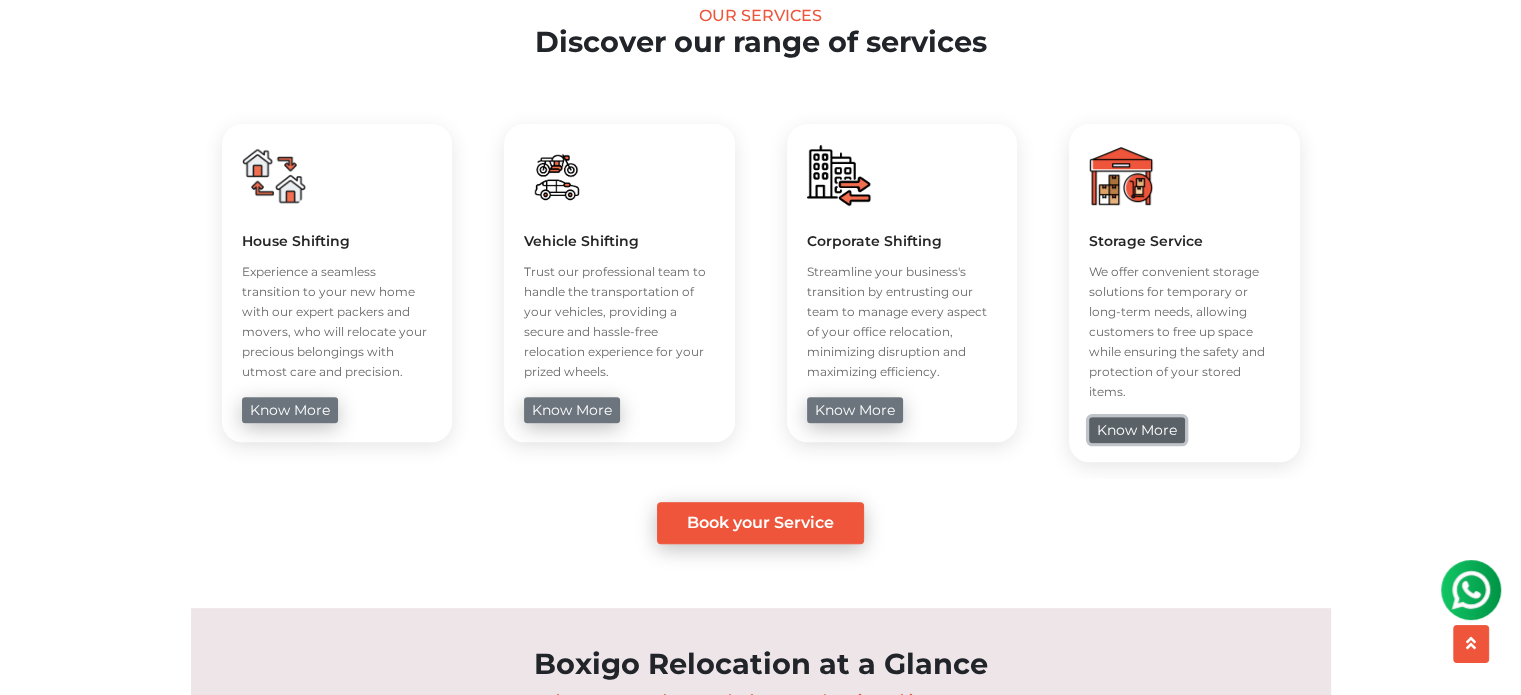 click on "know more" at bounding box center [1137, 430] 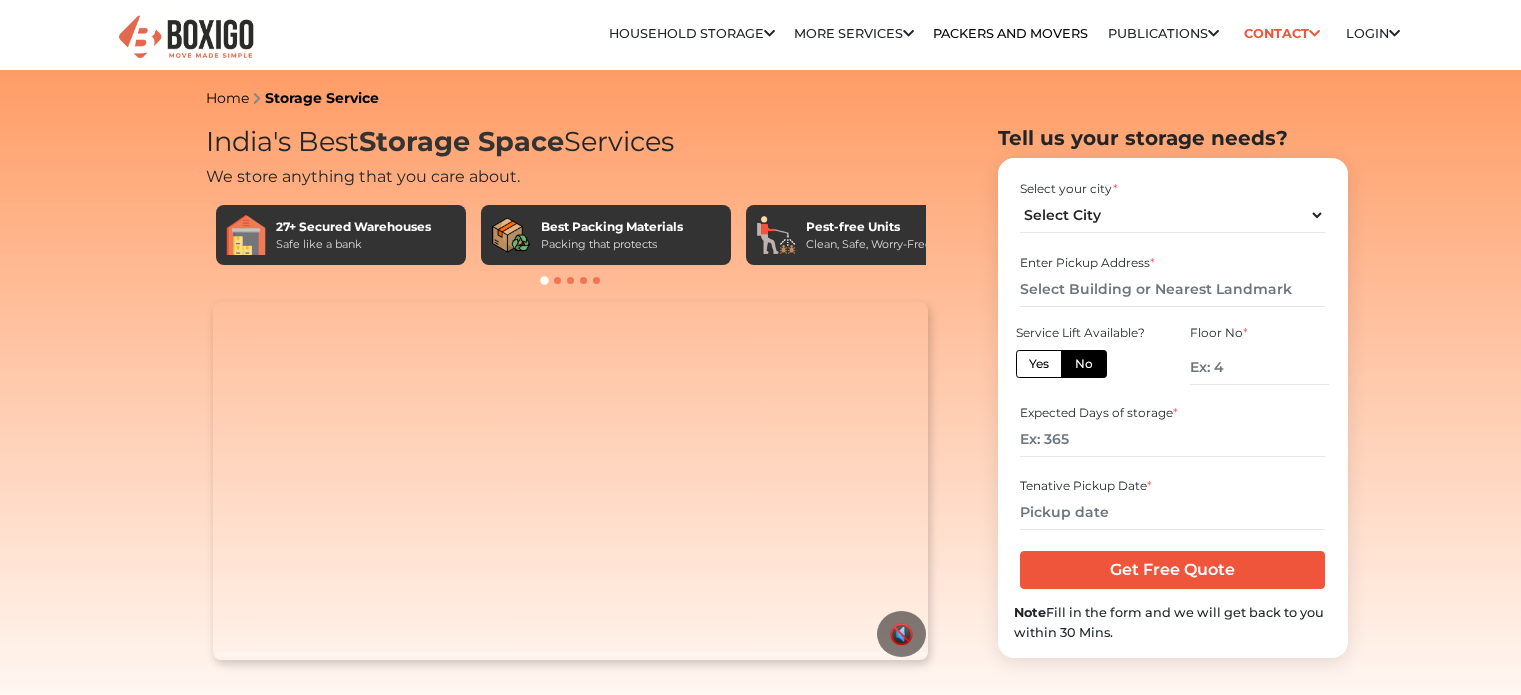 scroll, scrollTop: 0, scrollLeft: 0, axis: both 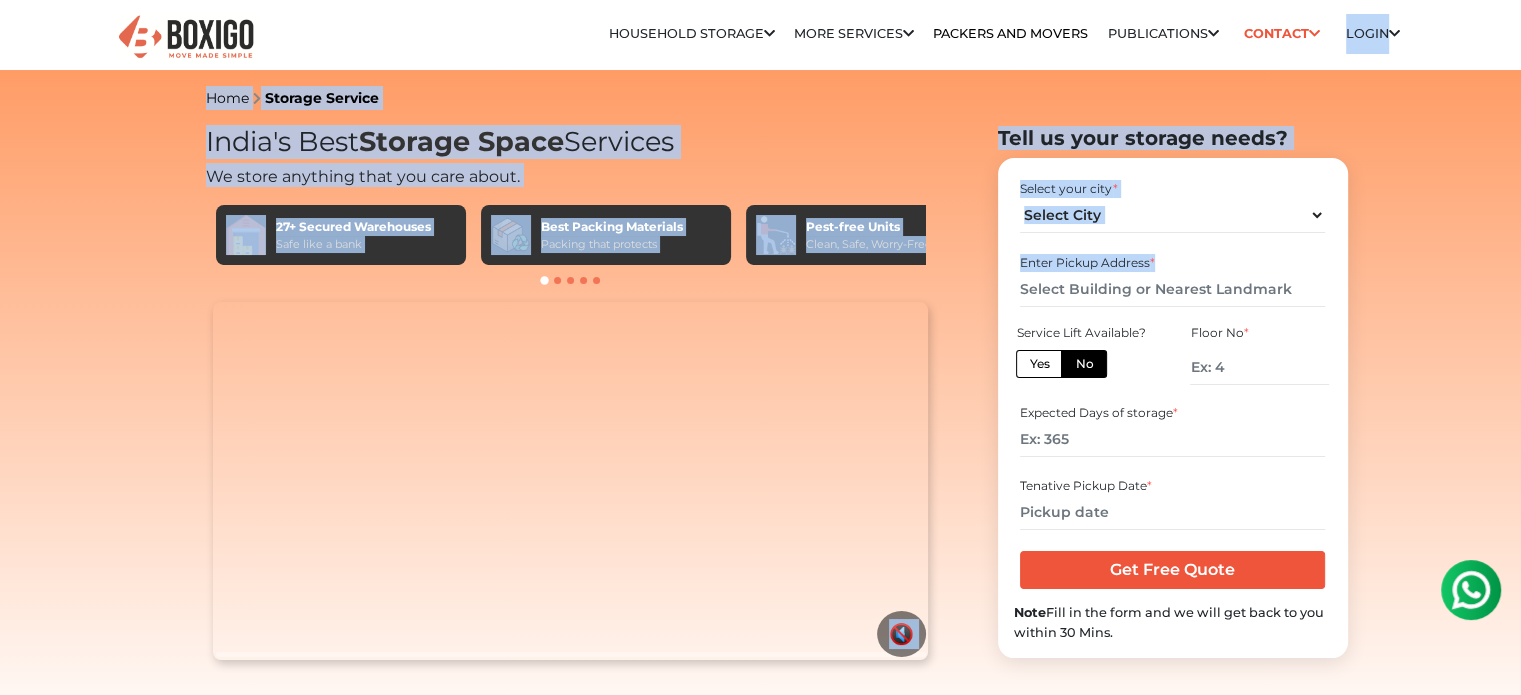 drag, startPoint x: 1324, startPoint y: 10, endPoint x: 1294, endPoint y: 289, distance: 280.60828 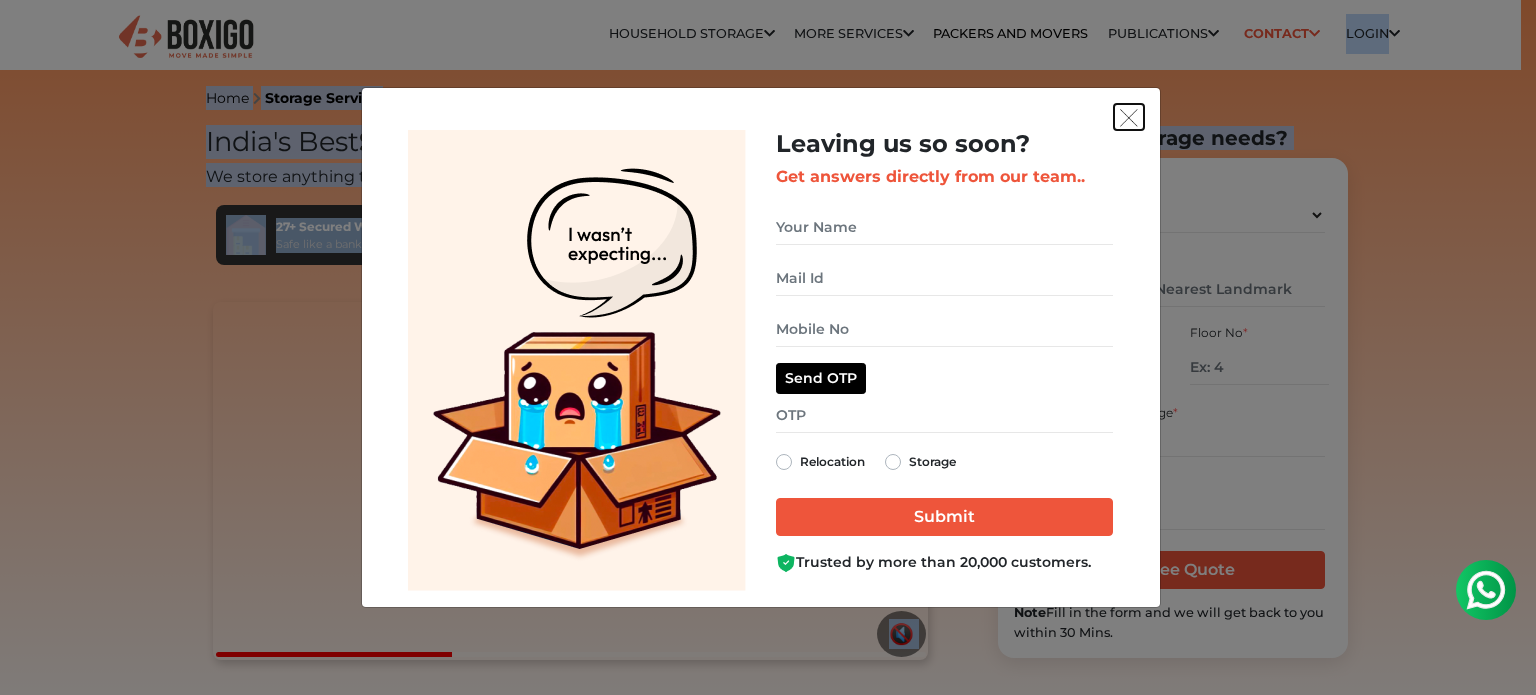 click at bounding box center [1129, 118] 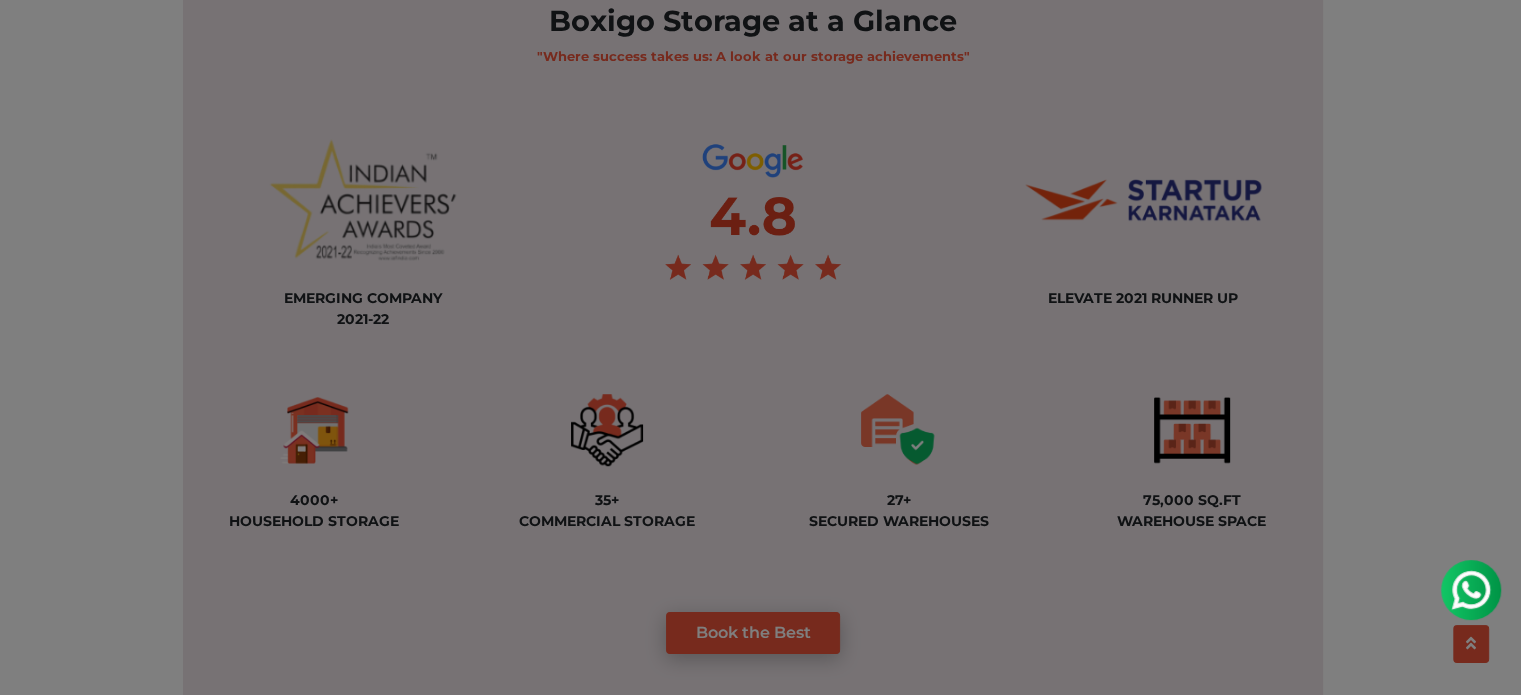 scroll, scrollTop: 1500, scrollLeft: 0, axis: vertical 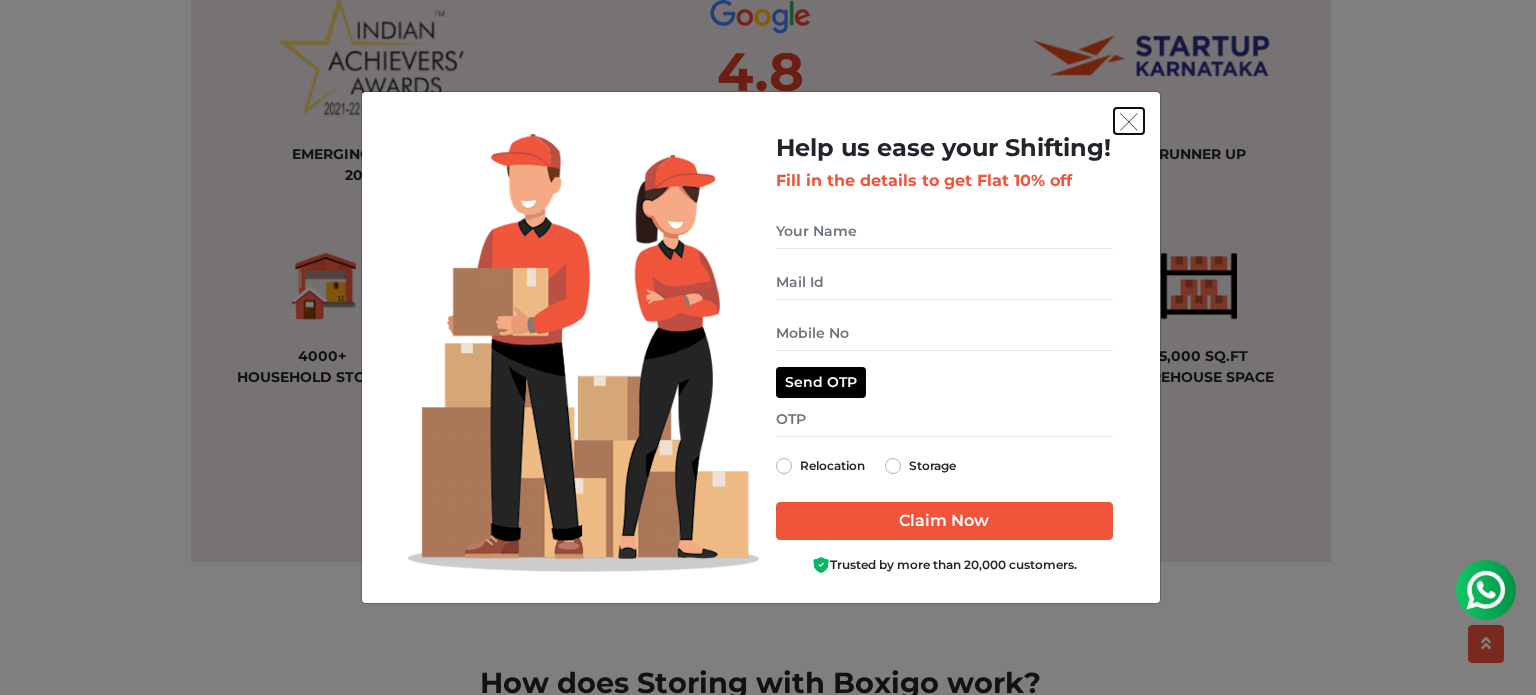 click at bounding box center [1129, 122] 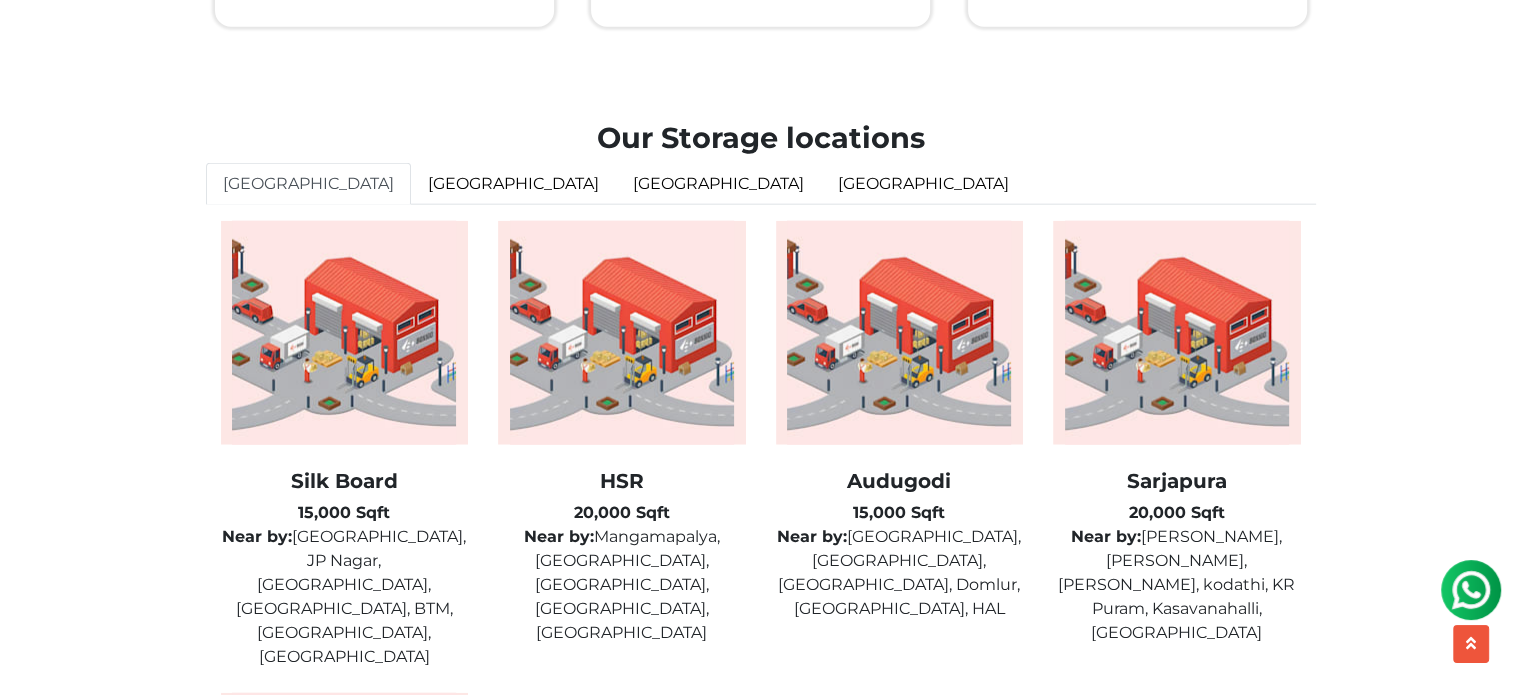 scroll, scrollTop: 5000, scrollLeft: 0, axis: vertical 